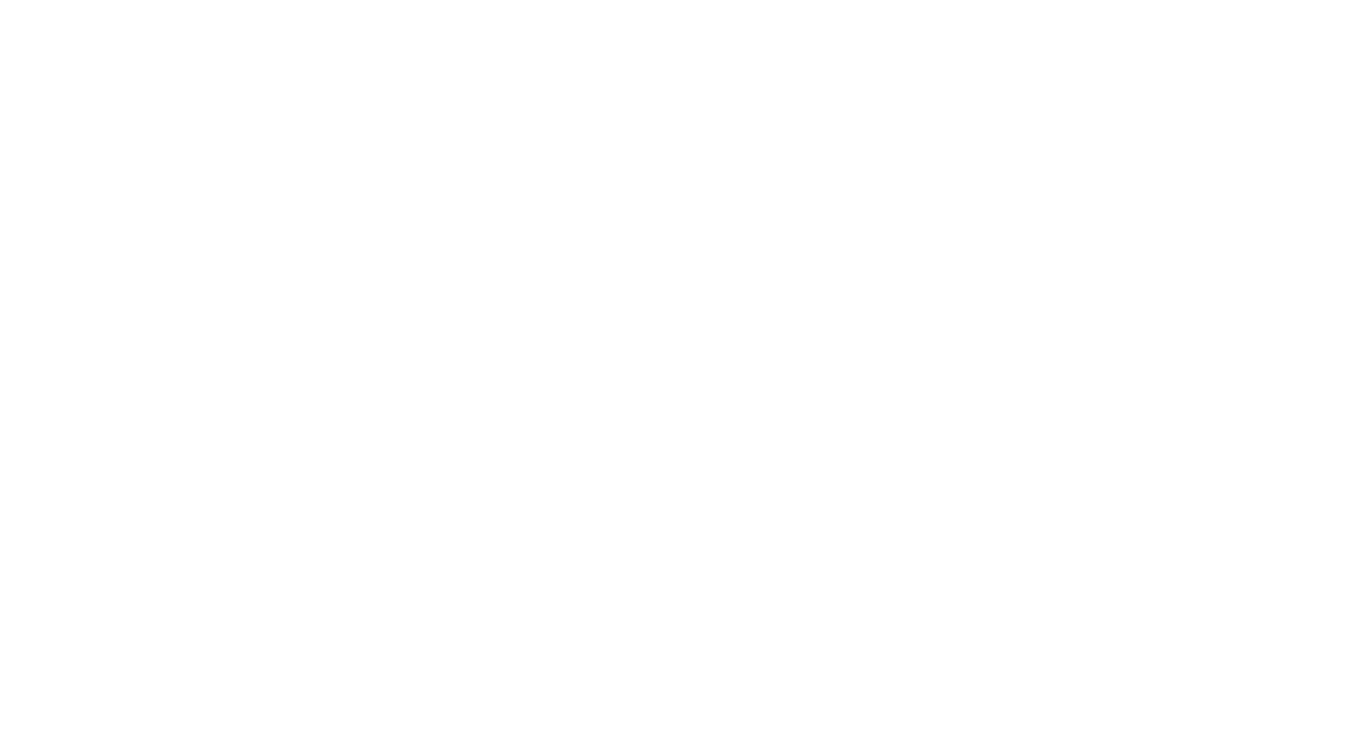 scroll, scrollTop: 0, scrollLeft: 0, axis: both 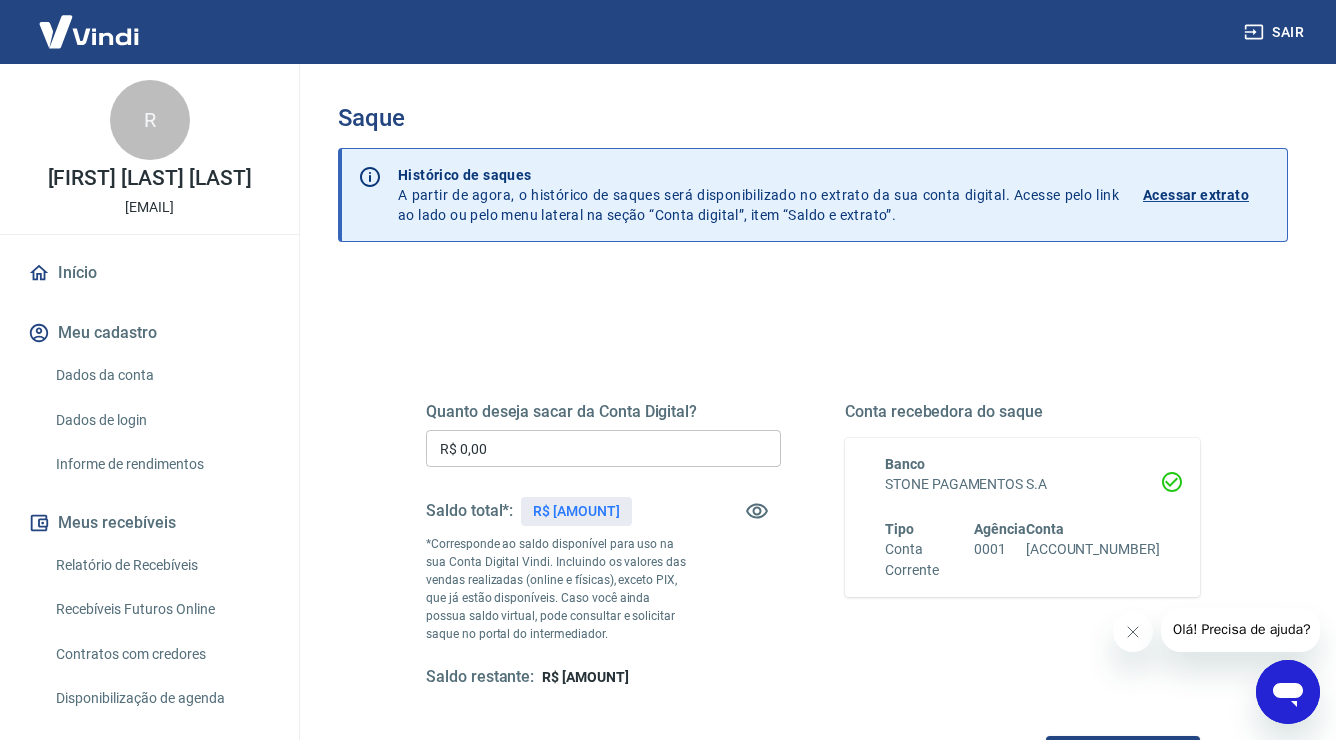 click on "Quanto deseja sacar da Conta Digital? R$ 0,00 ​ Saldo total*: R$ [AMOUNT] *Corresponde ao saldo disponível para uso na sua Conta Digital Vindi. Incluindo os valores das vendas realizadas (online e físicas), exceto PIX, que já estão disponíveis. Caso você ainda possua saldo virtual, pode consultar e solicitar saque no portal do intermediador. Saldo restante: R$ [AMOUNT] Conta recebedora do saque Banco STONE PAGAMENTOS S.A Tipo Conta Corrente Agência [AGENCY_NUMBER] Conta [ACCOUNT_NUMBER] Solicitar saque" at bounding box center (813, 640) 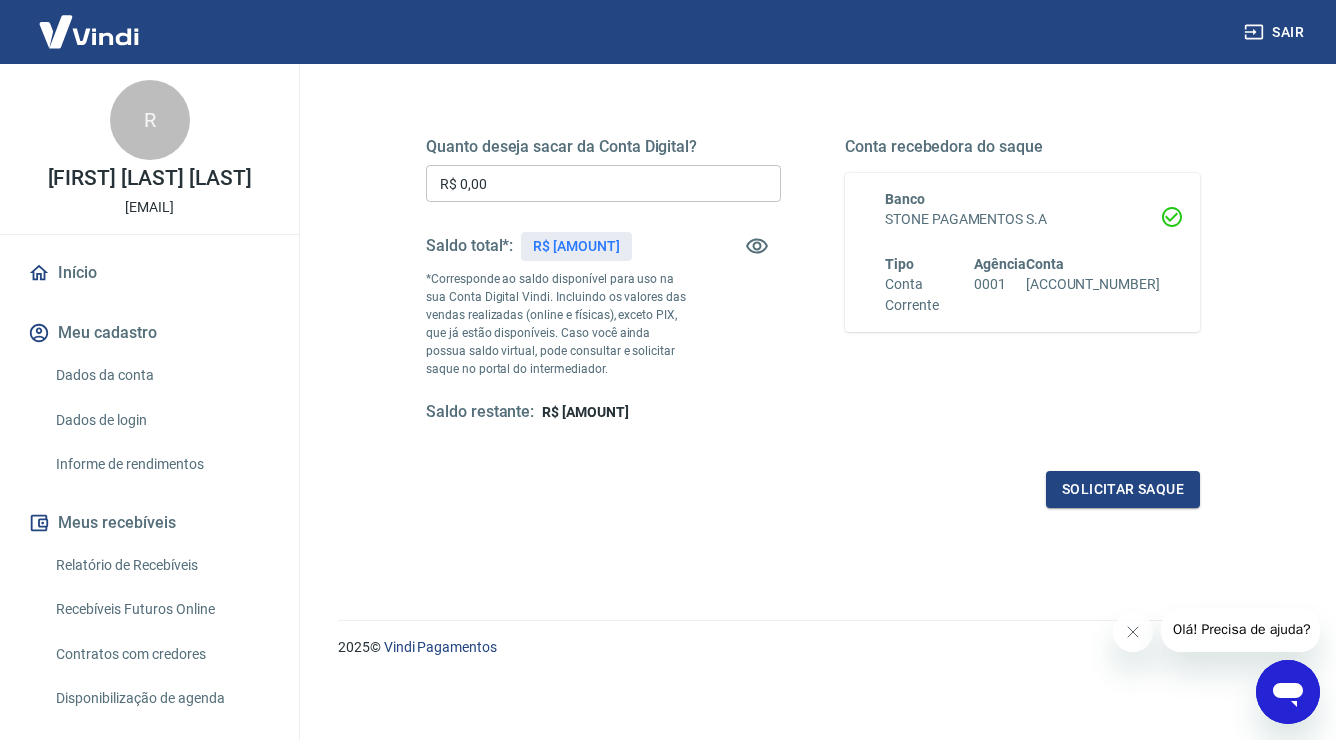 scroll, scrollTop: 165, scrollLeft: 0, axis: vertical 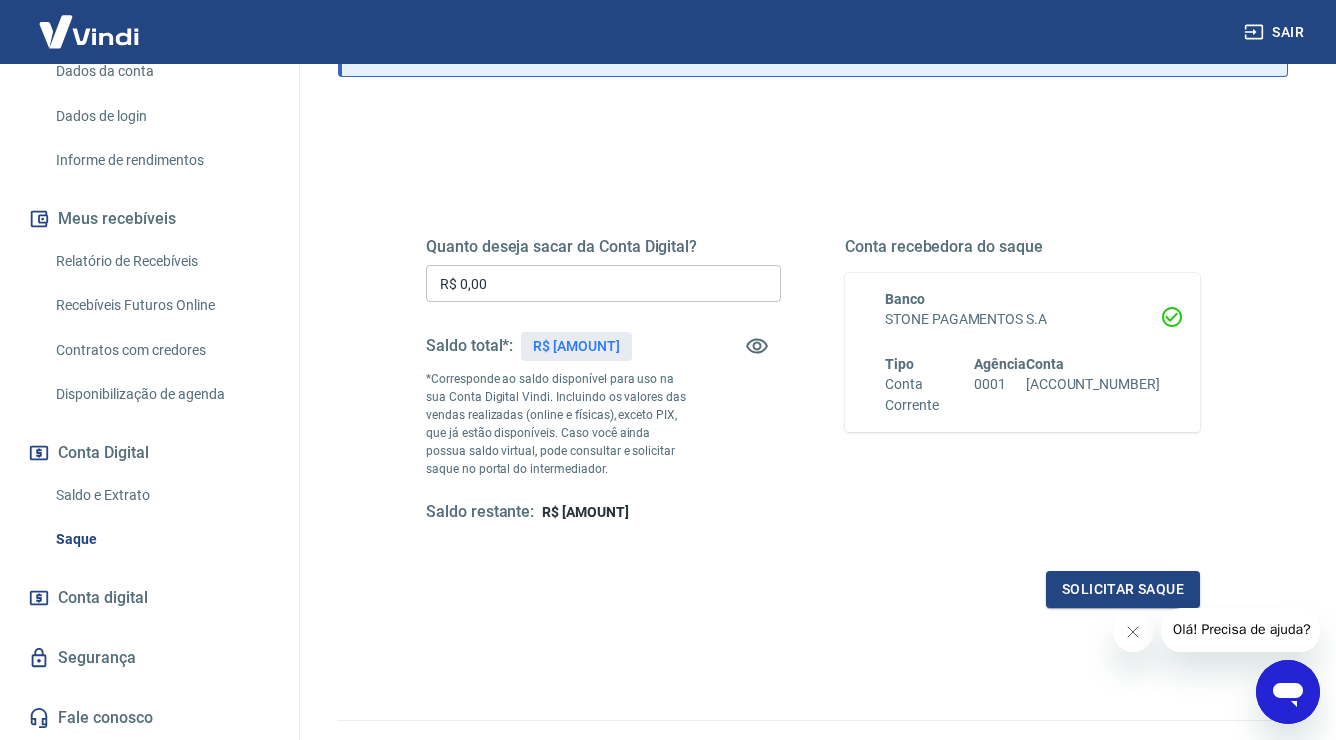 click on "Saldo e Extrato" at bounding box center (161, 495) 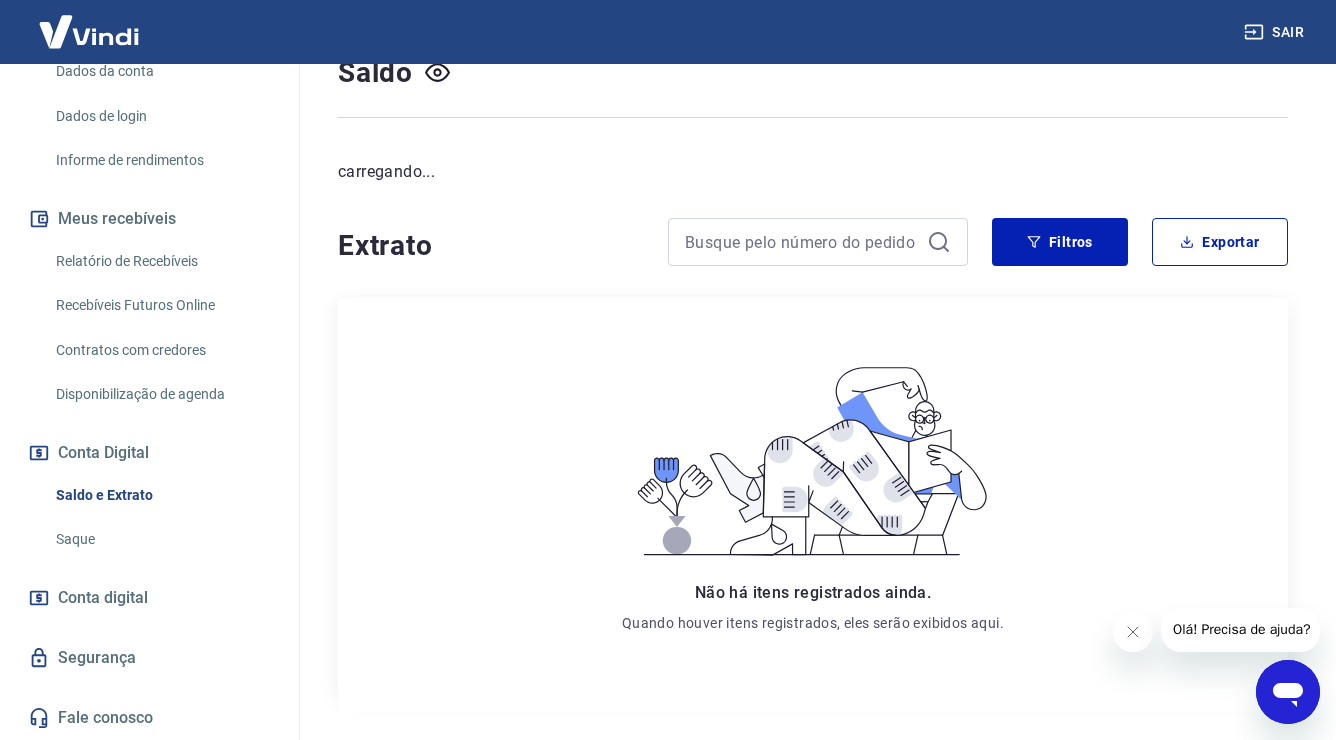 scroll, scrollTop: 0, scrollLeft: 0, axis: both 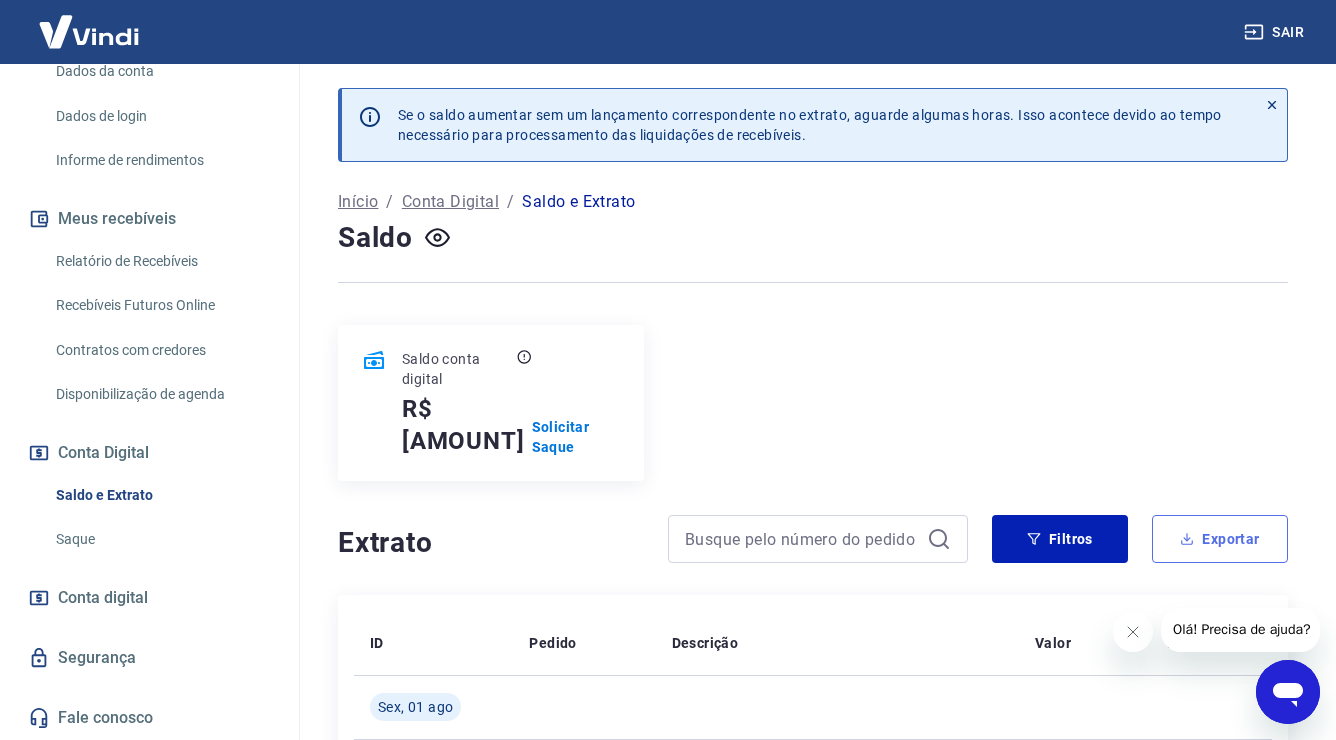 click on "Exportar" at bounding box center [1220, 539] 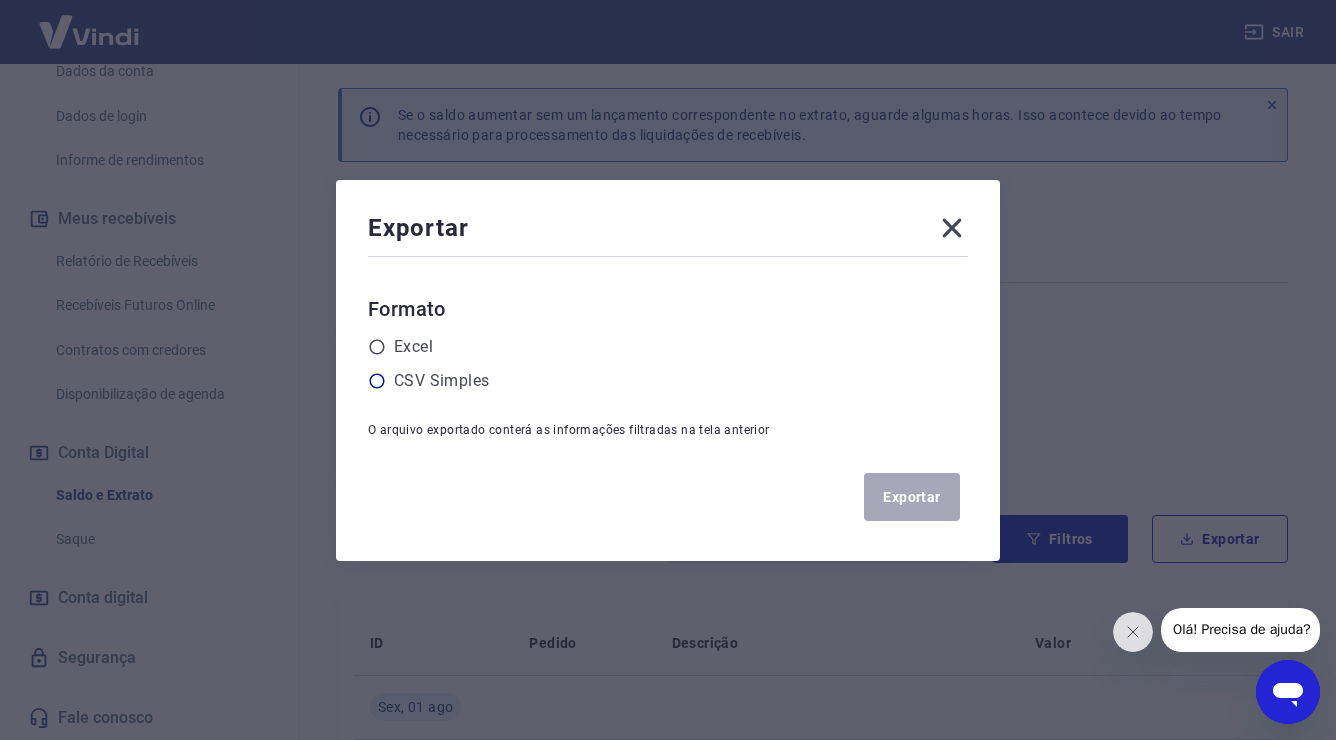 click 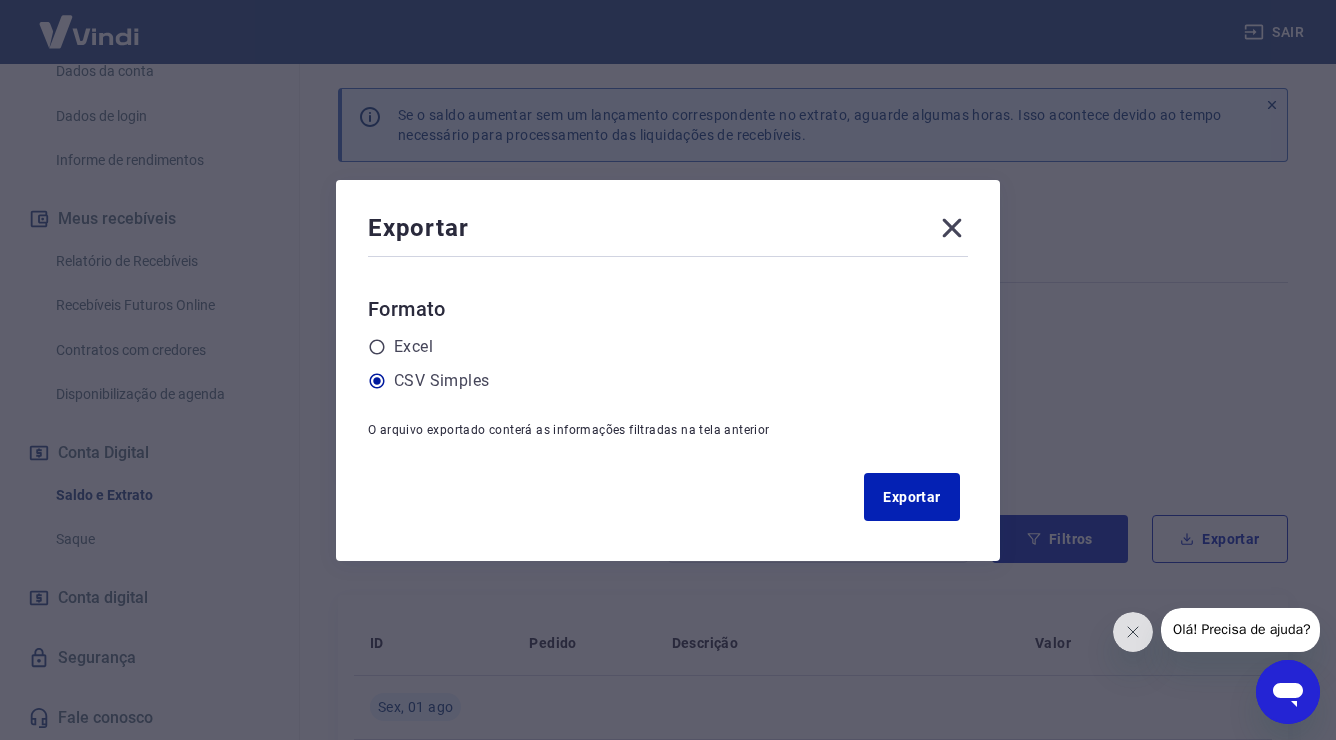 click 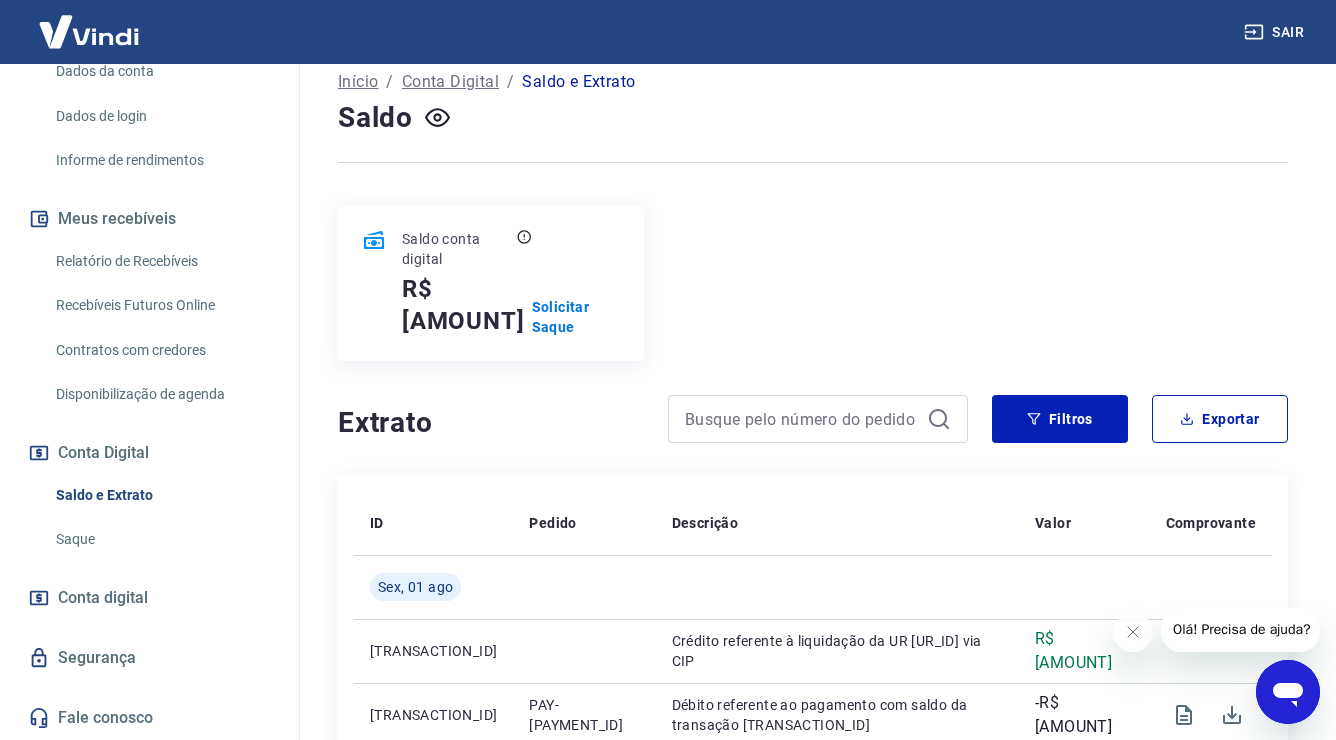 scroll, scrollTop: 100, scrollLeft: 0, axis: vertical 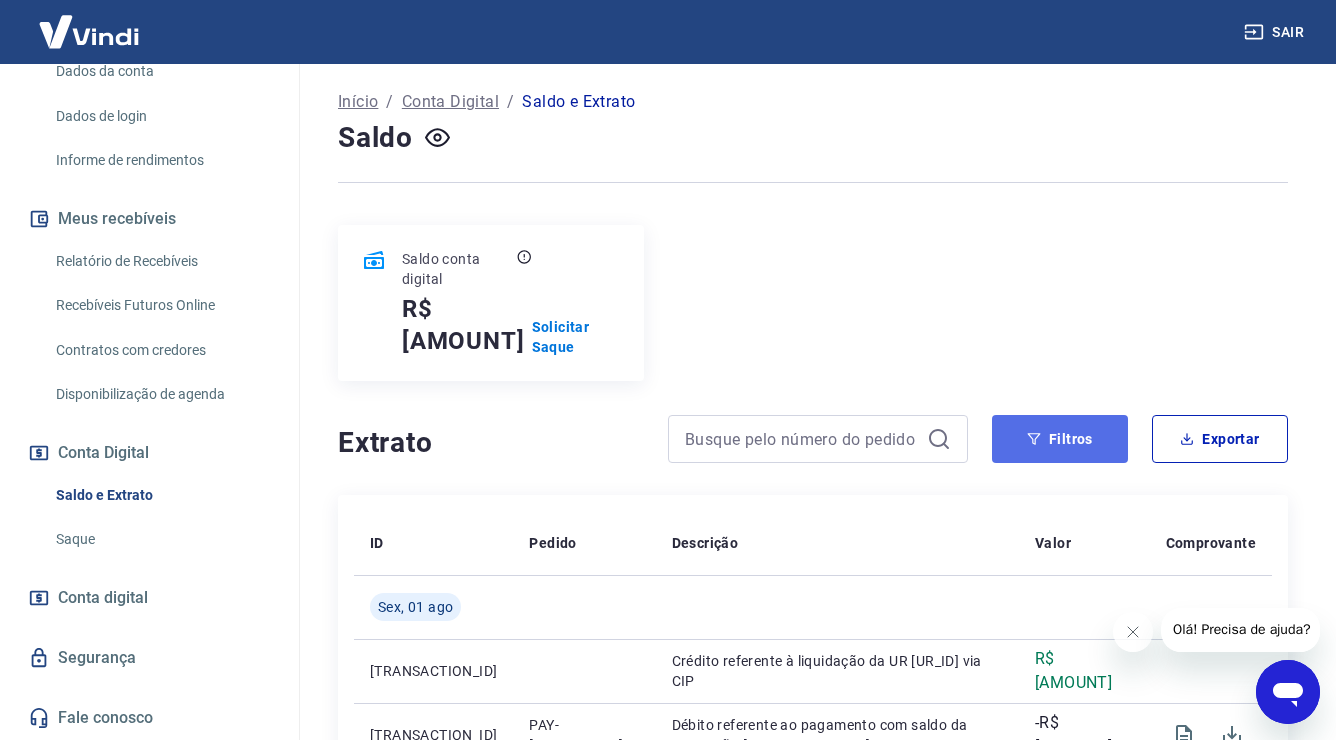 click on "Filtros" at bounding box center (1060, 439) 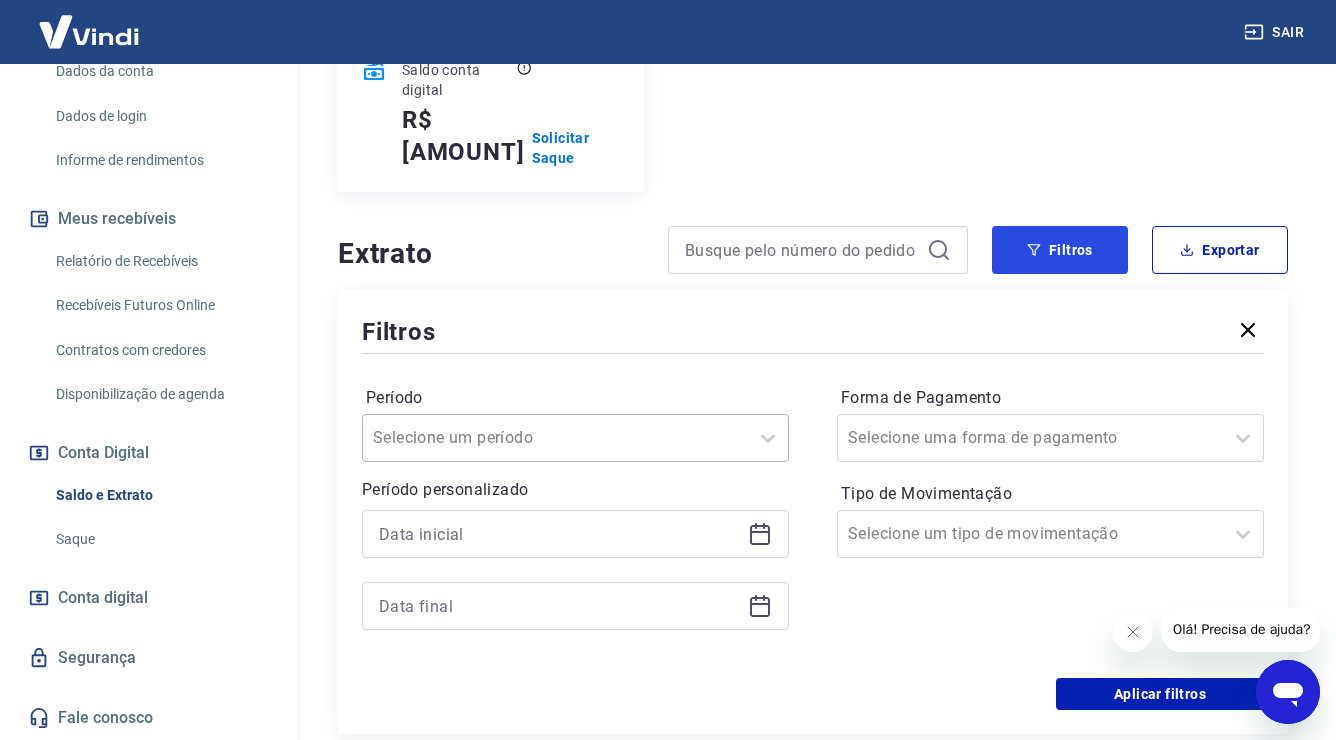 scroll, scrollTop: 300, scrollLeft: 0, axis: vertical 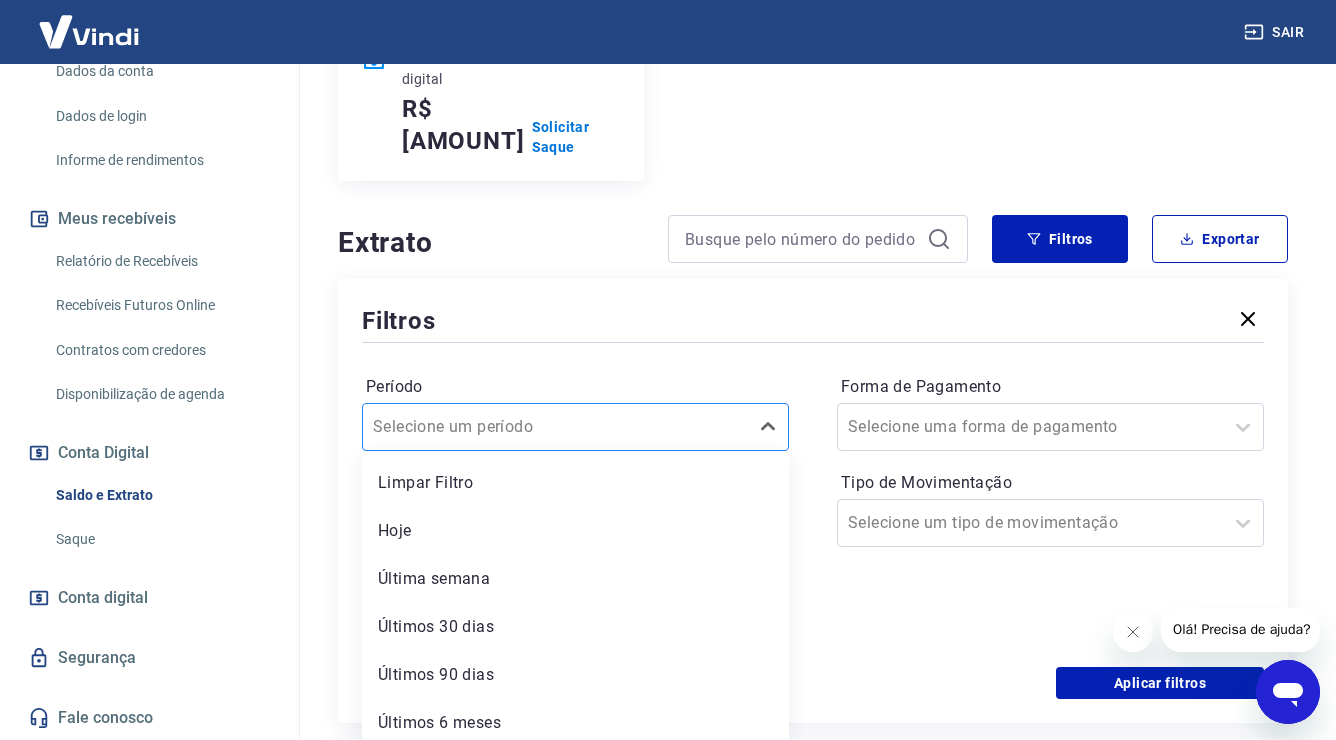 click at bounding box center [555, 427] 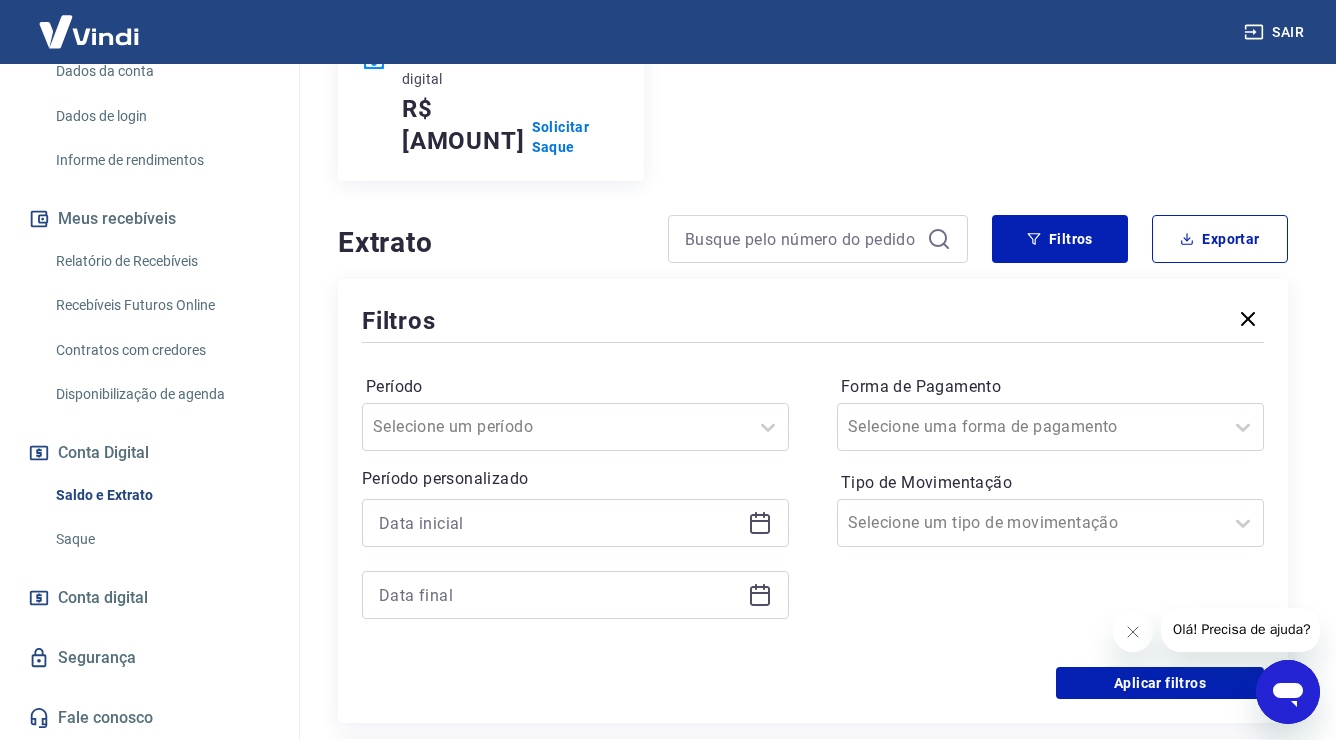 click on "Filtros" at bounding box center [813, 320] 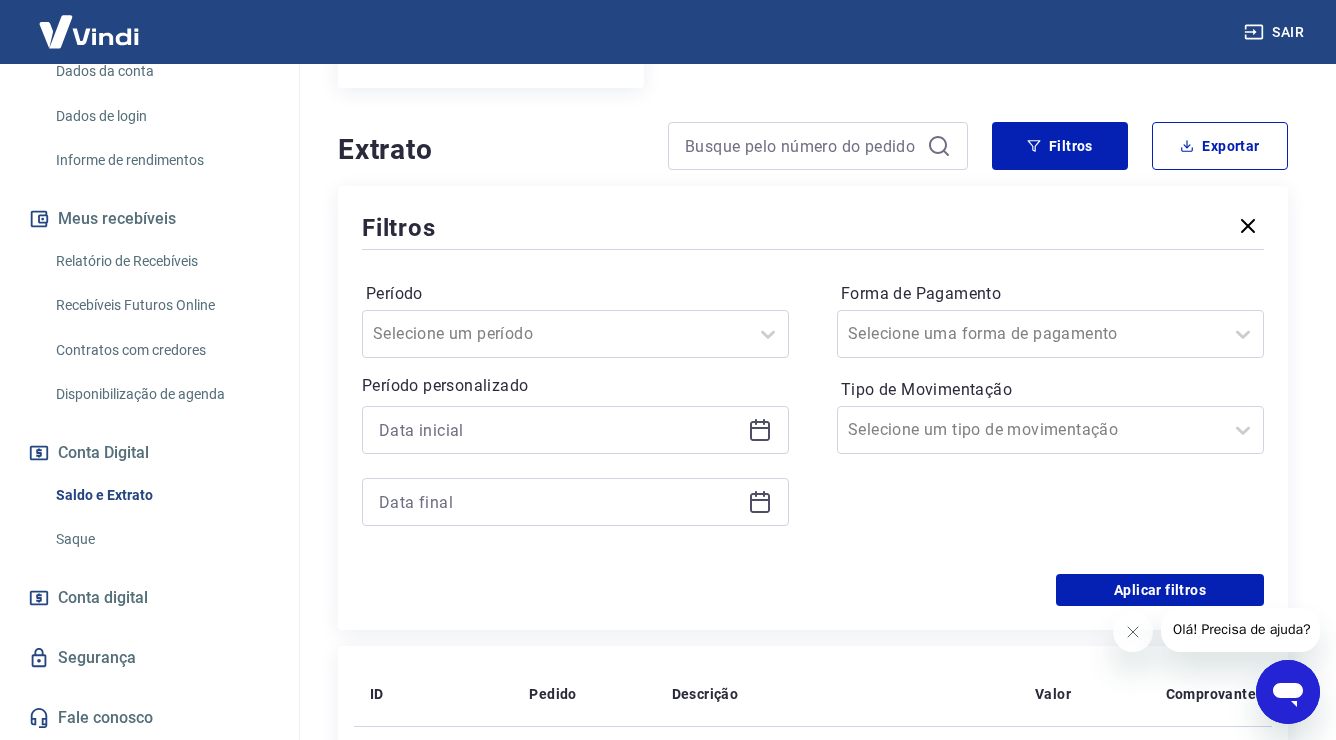scroll, scrollTop: 500, scrollLeft: 0, axis: vertical 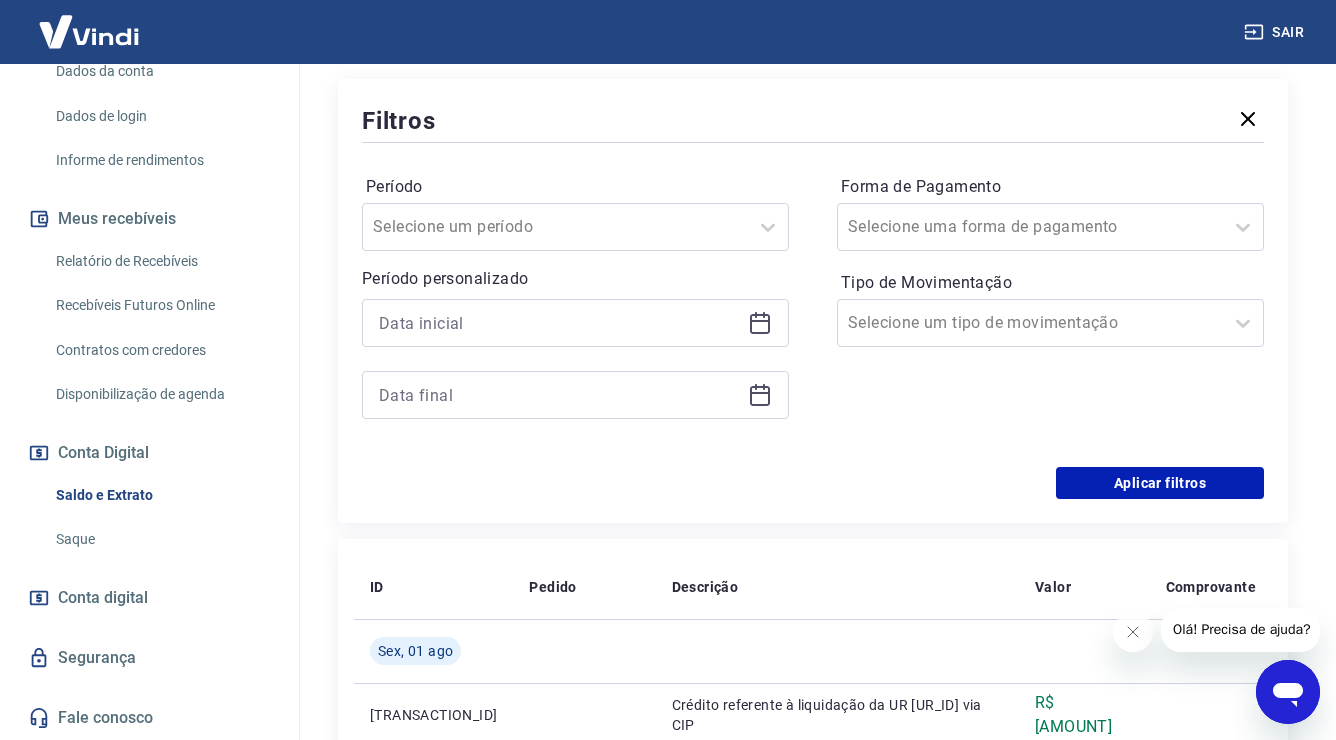 click at bounding box center [575, 323] 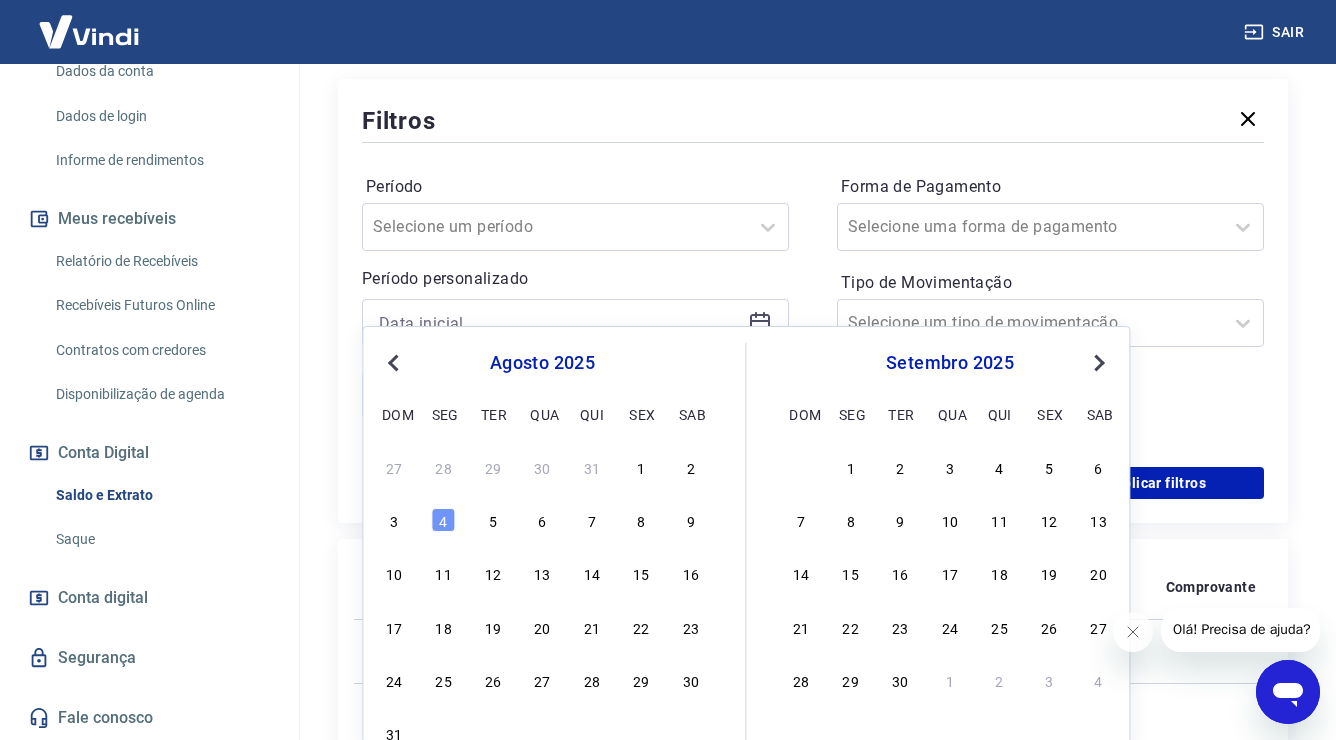 click on "Previous Month" at bounding box center (395, 362) 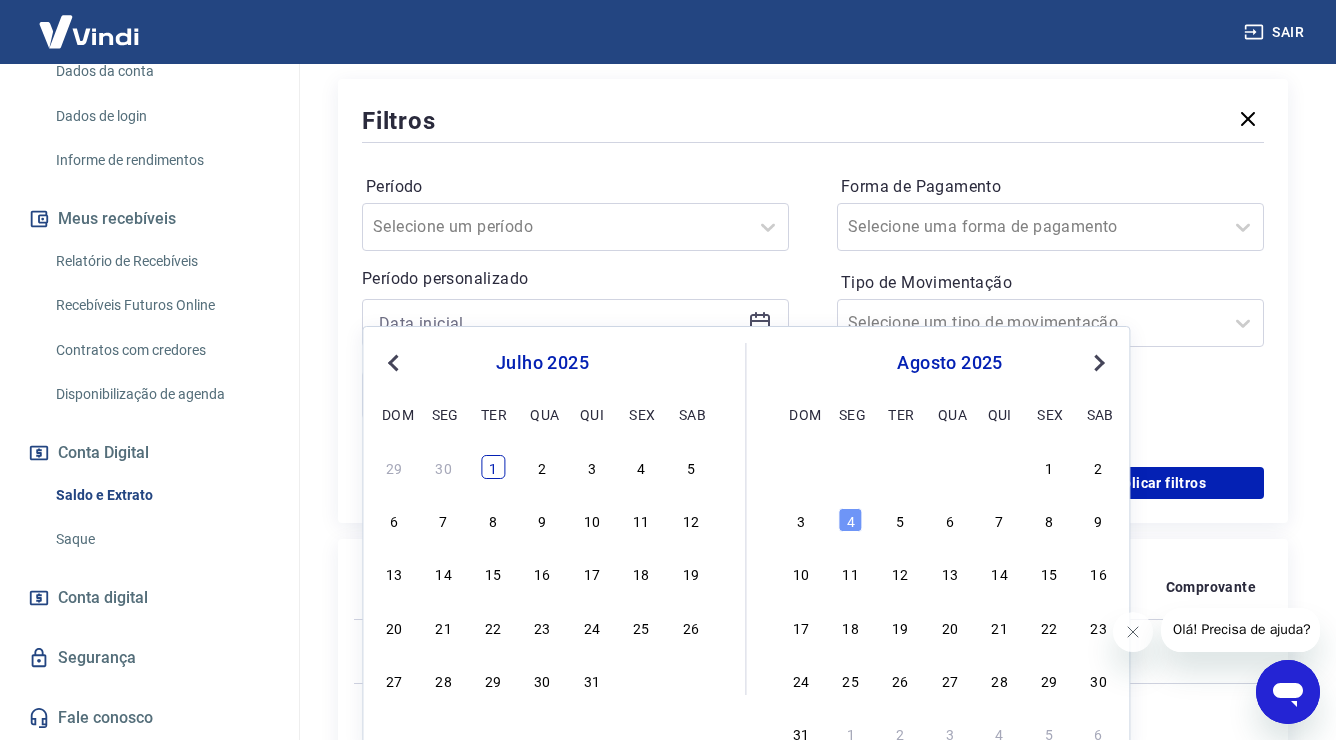 click on "1" at bounding box center [493, 467] 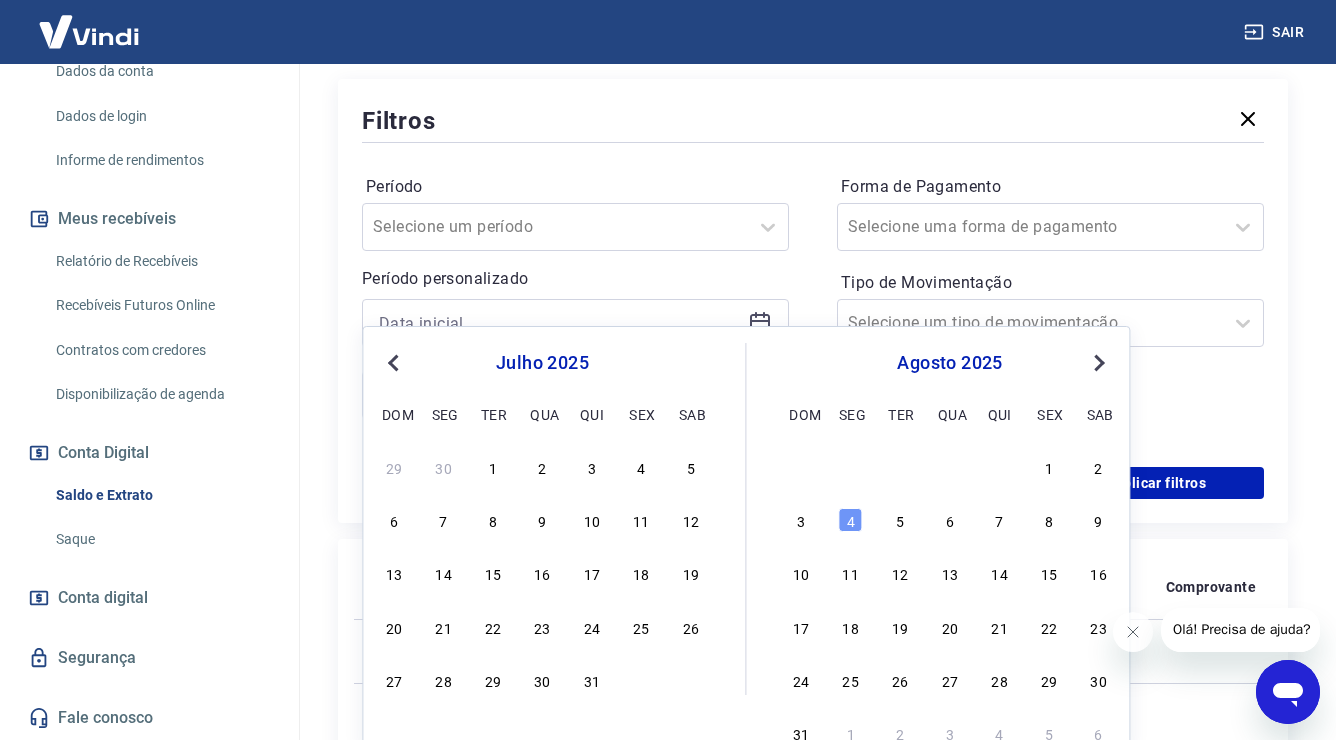 type on "01/07/2025" 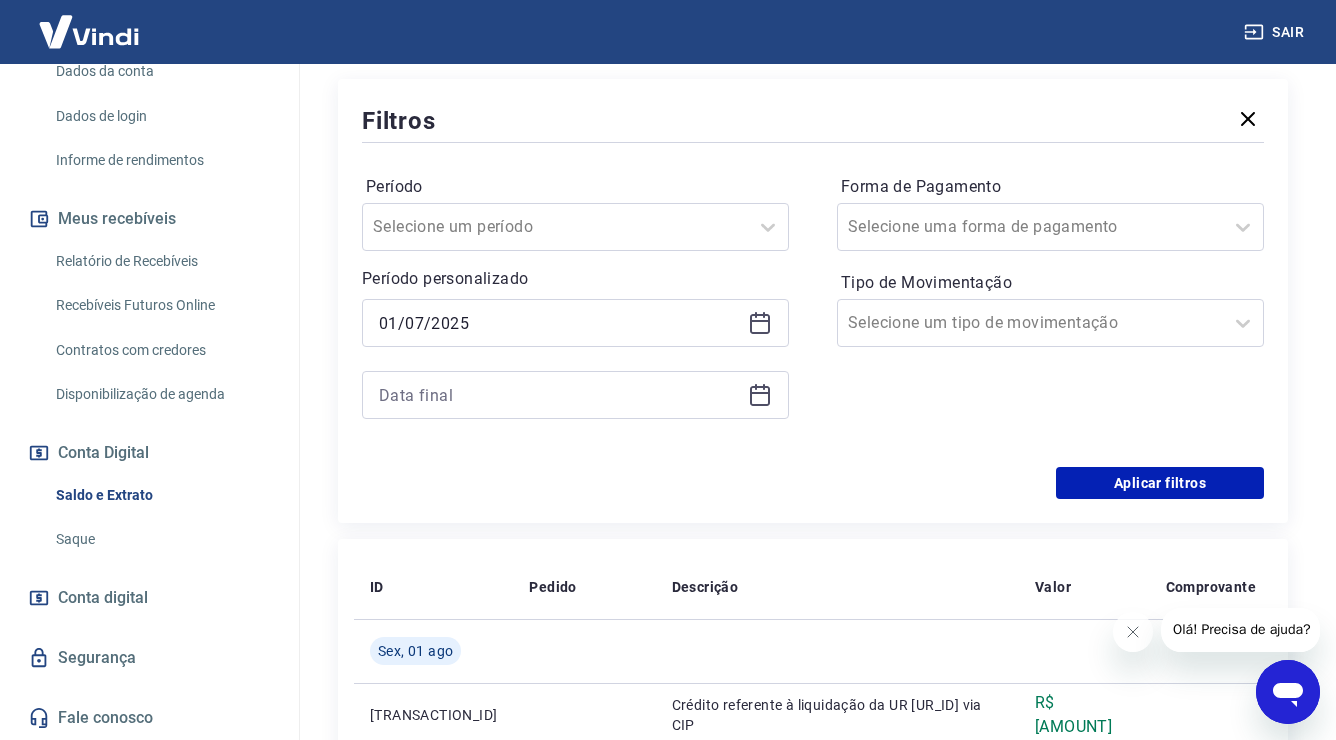click on "Período personalizado" at bounding box center [575, 279] 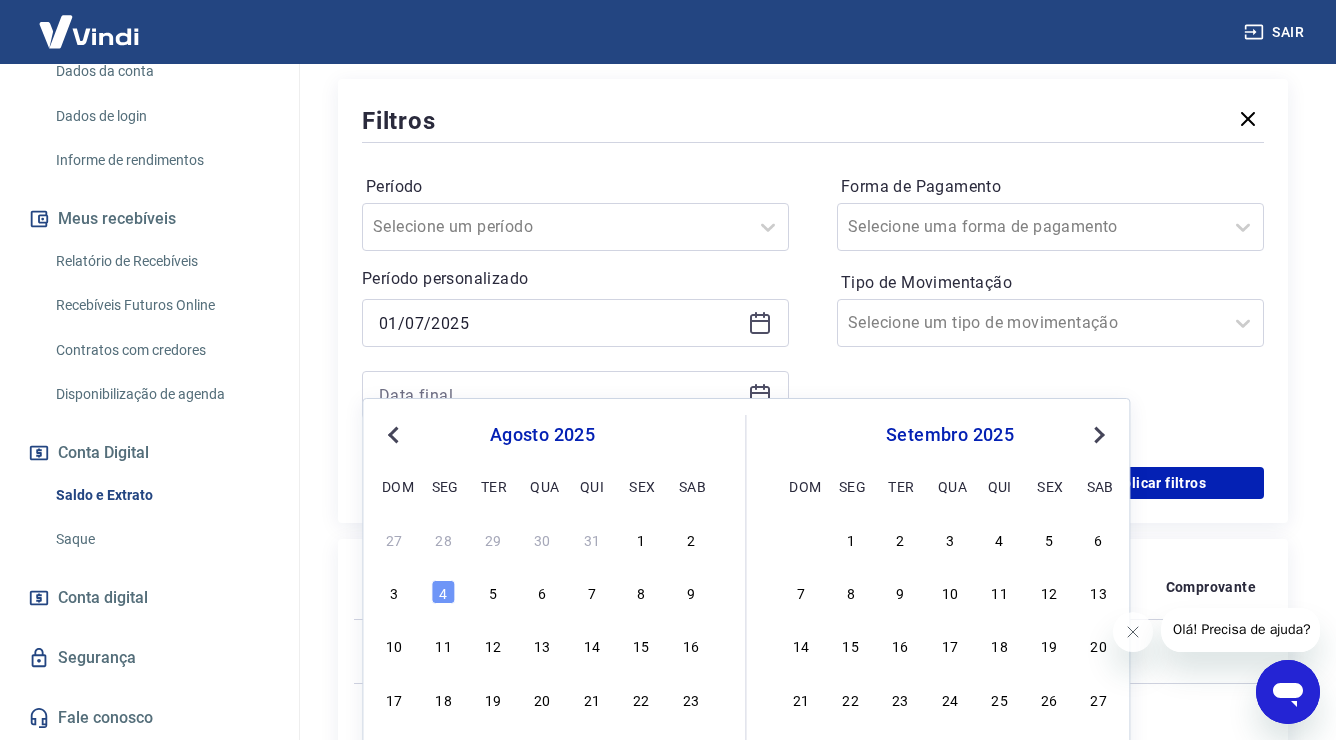 click on "Previous Month" at bounding box center (393, 435) 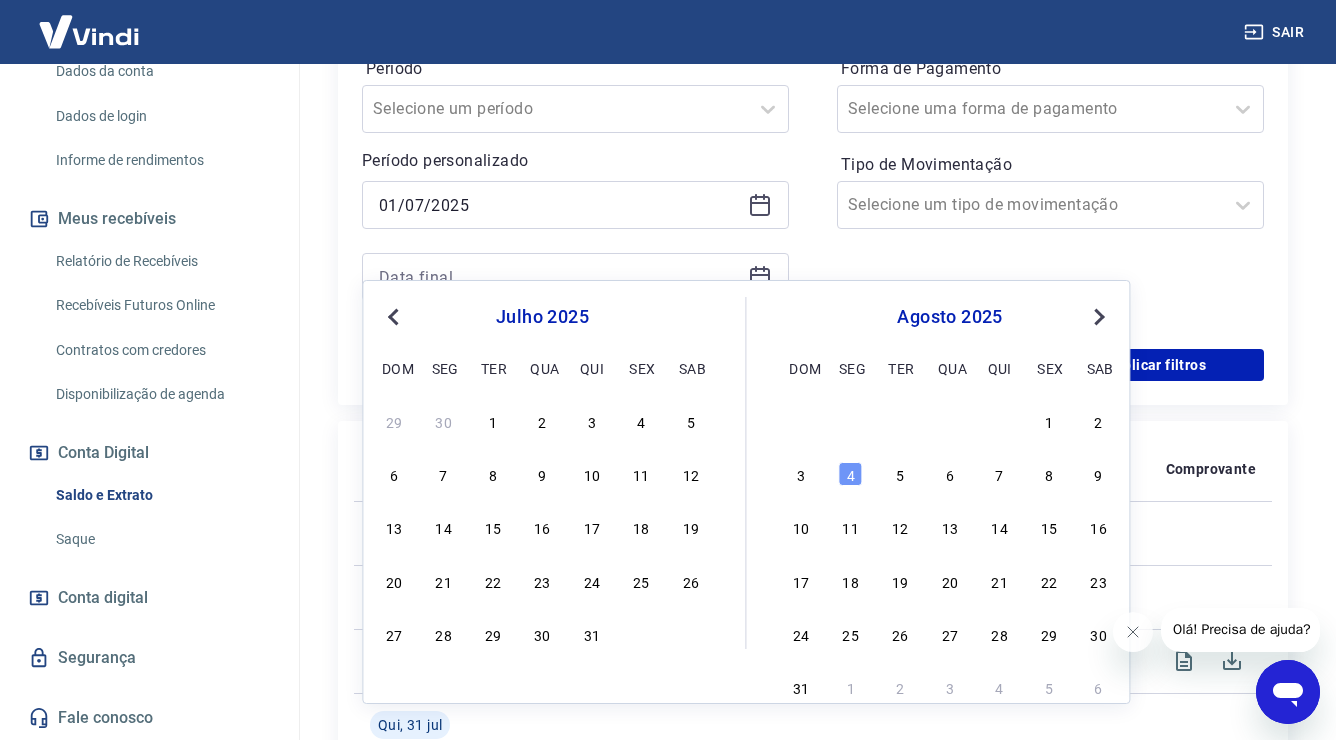 scroll, scrollTop: 700, scrollLeft: 0, axis: vertical 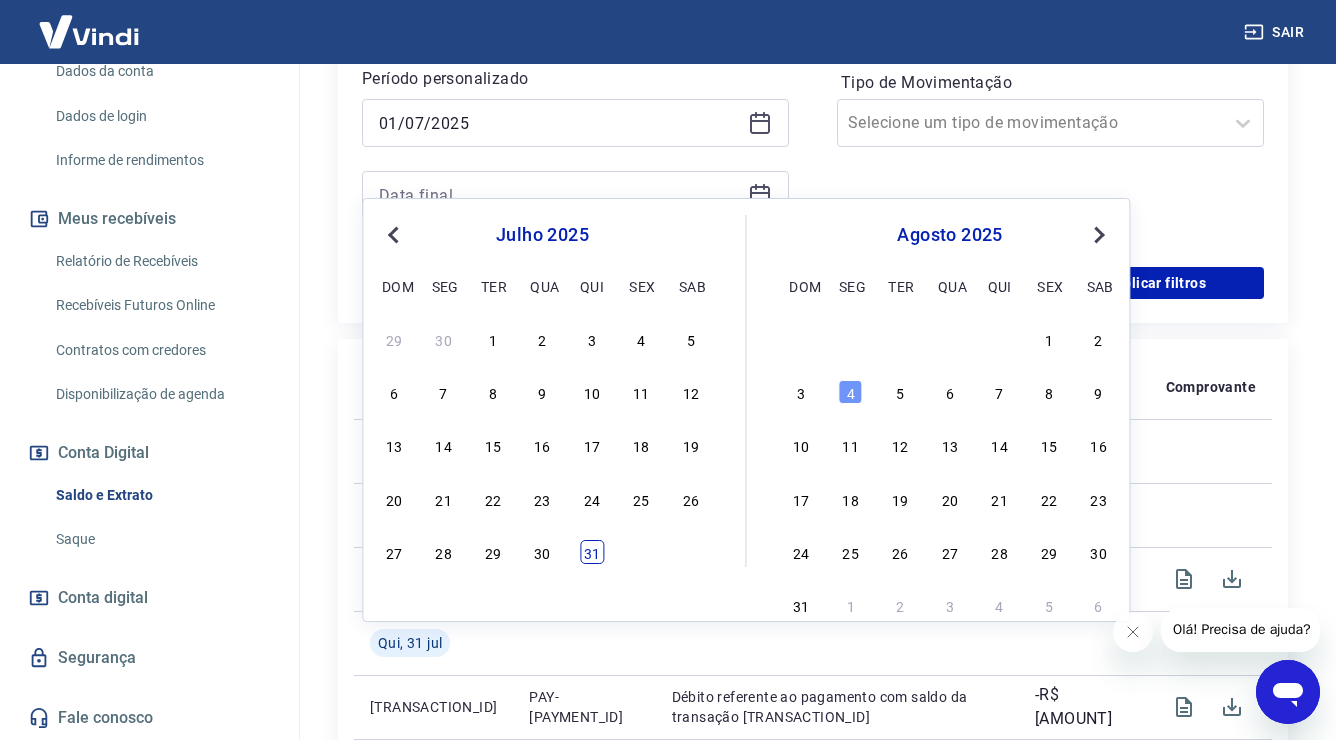 click on "31" at bounding box center (592, 552) 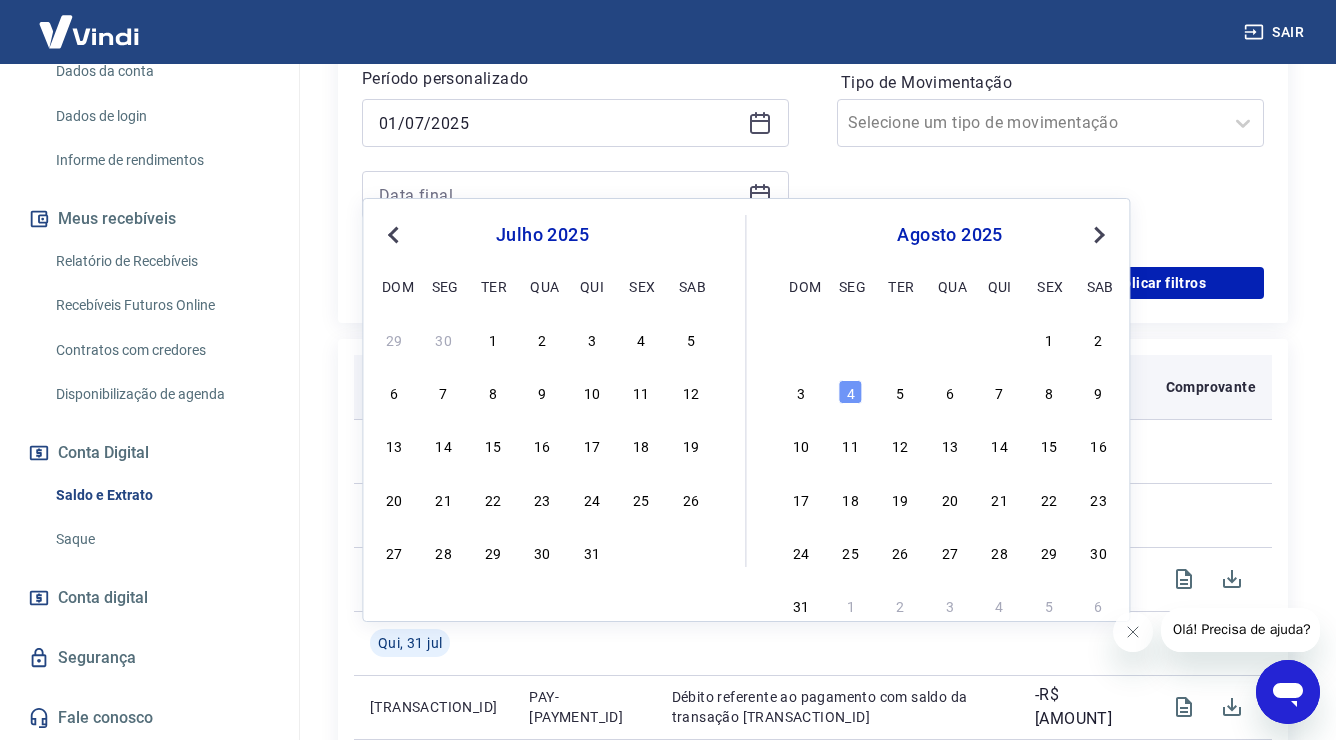 type on "31/07/2025" 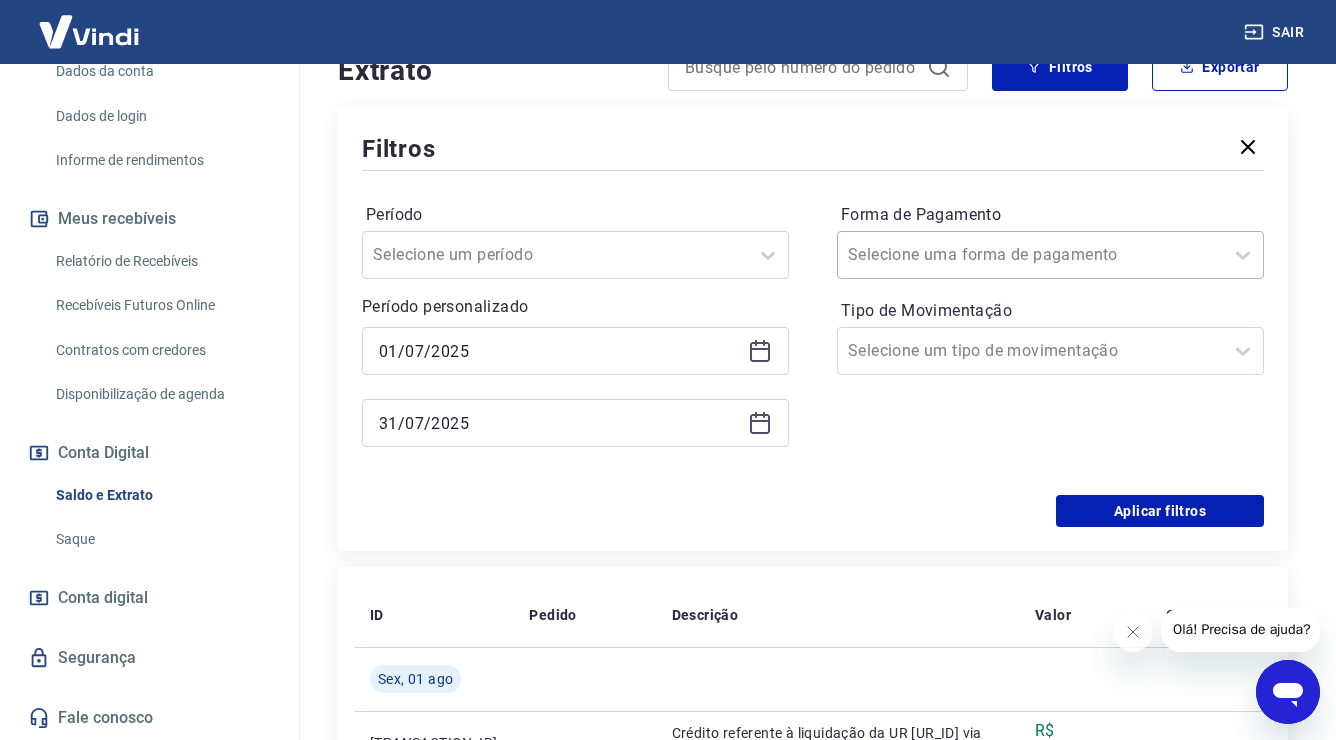 scroll, scrollTop: 400, scrollLeft: 0, axis: vertical 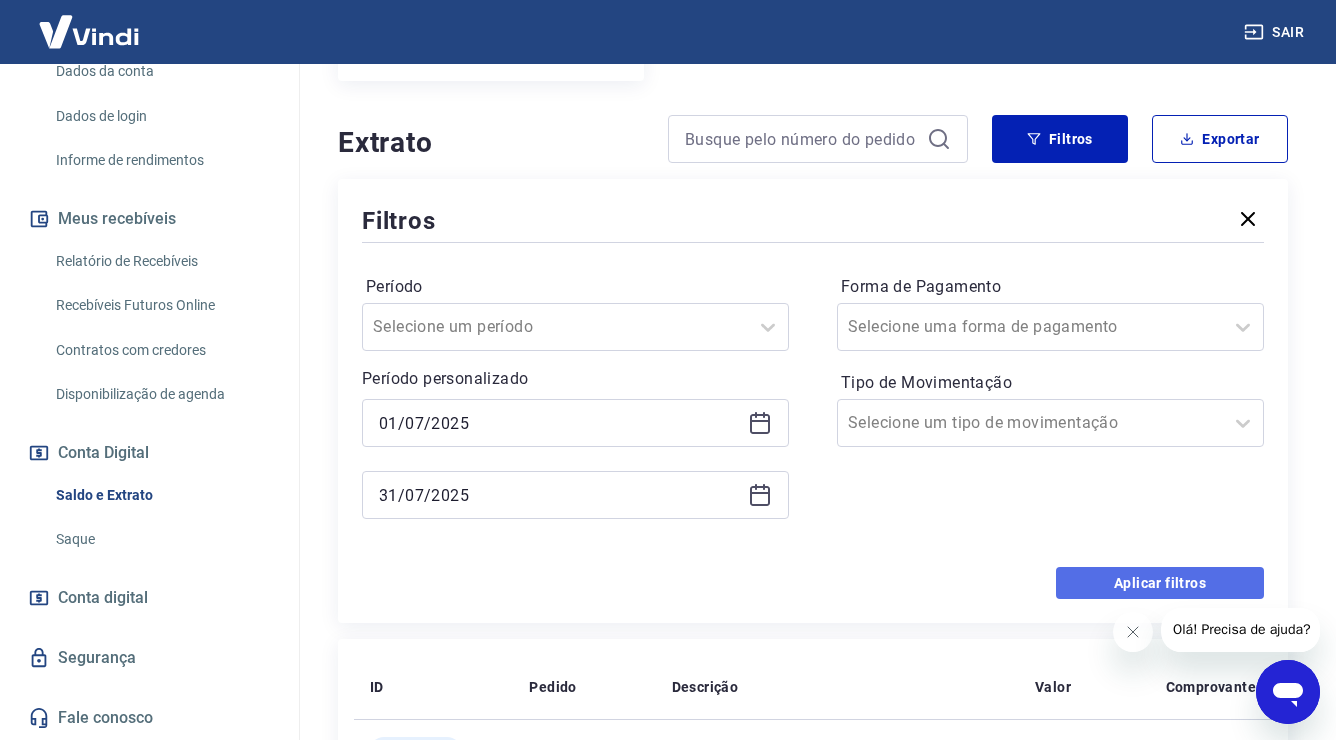 click on "Aplicar filtros" at bounding box center (1160, 583) 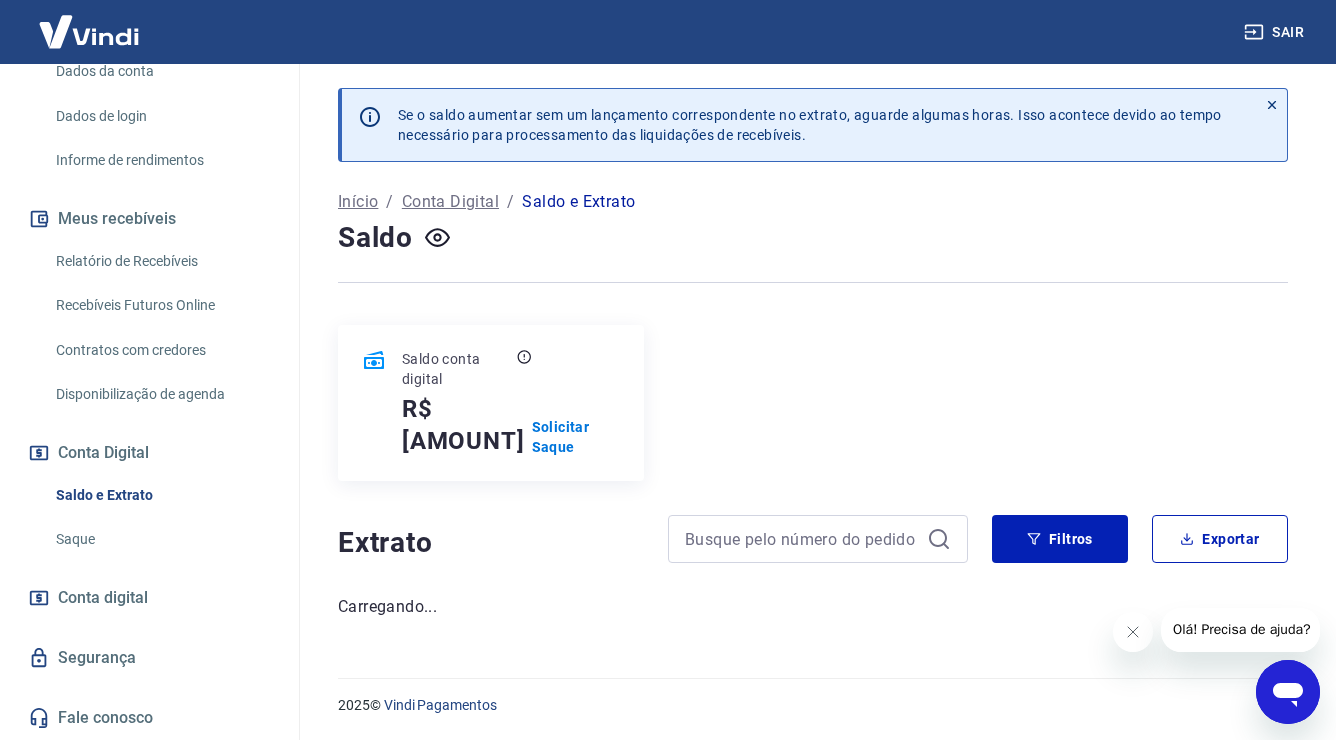 scroll, scrollTop: 0, scrollLeft: 0, axis: both 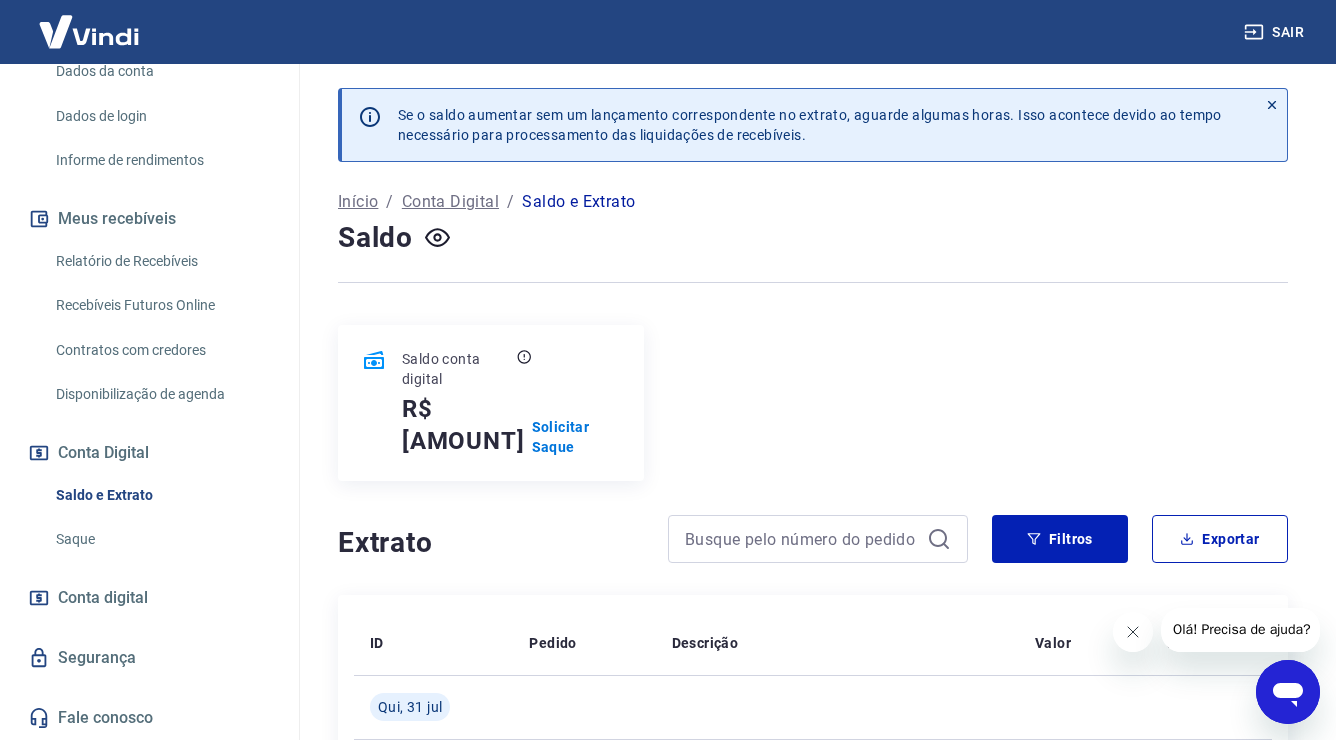 click 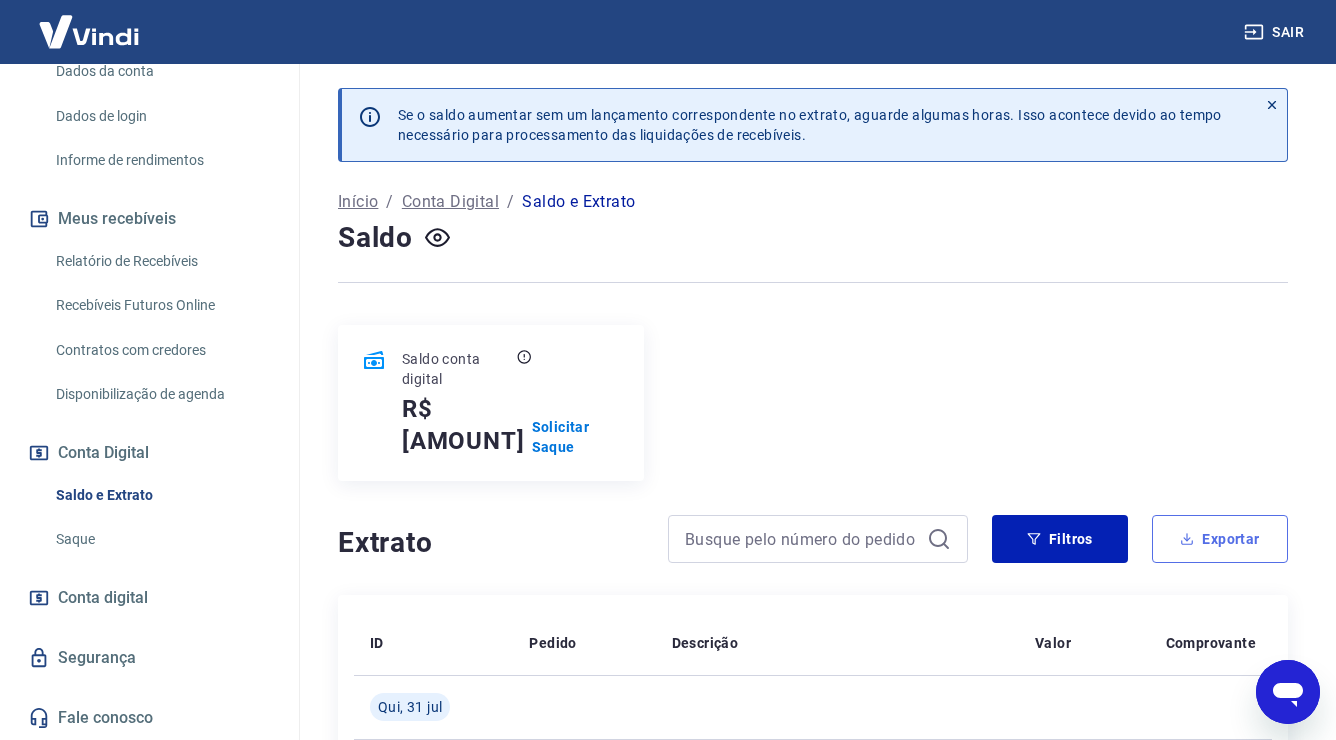 click on "Exportar" at bounding box center [1220, 539] 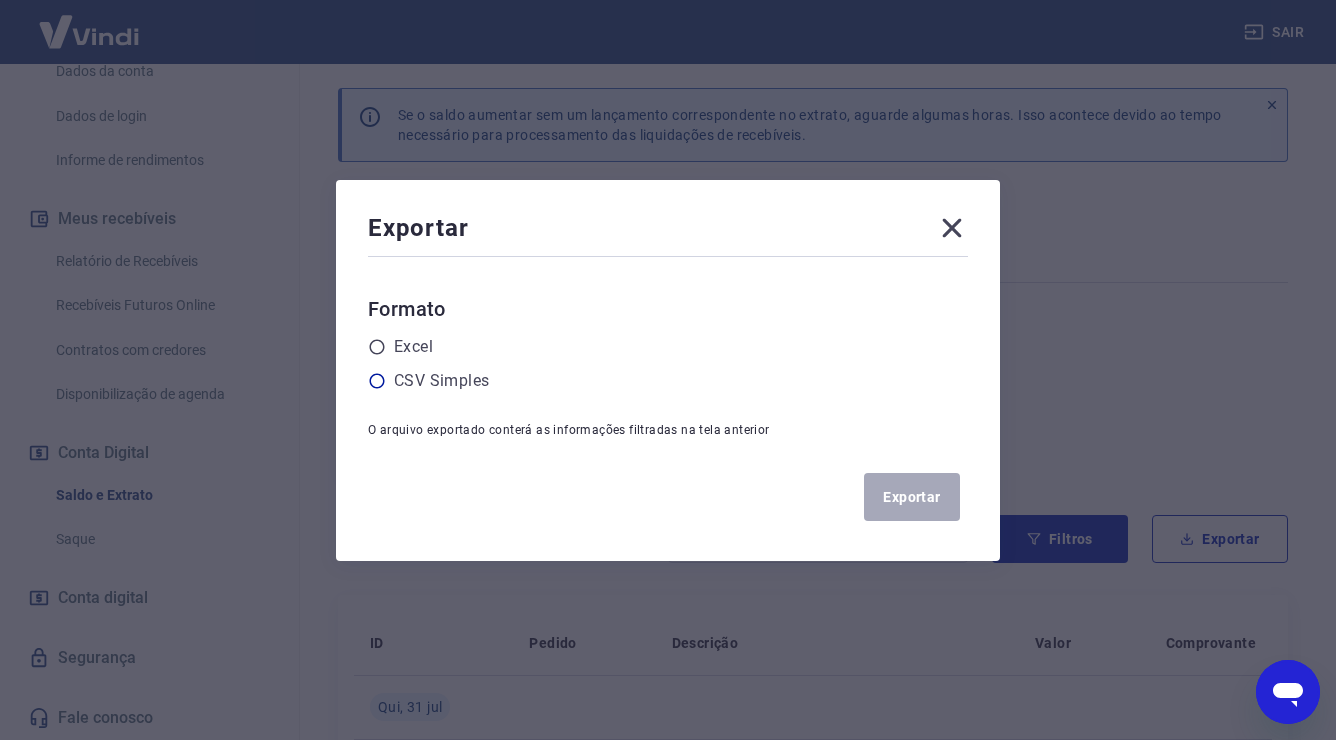 click on "CSV Simples" at bounding box center [441, 381] 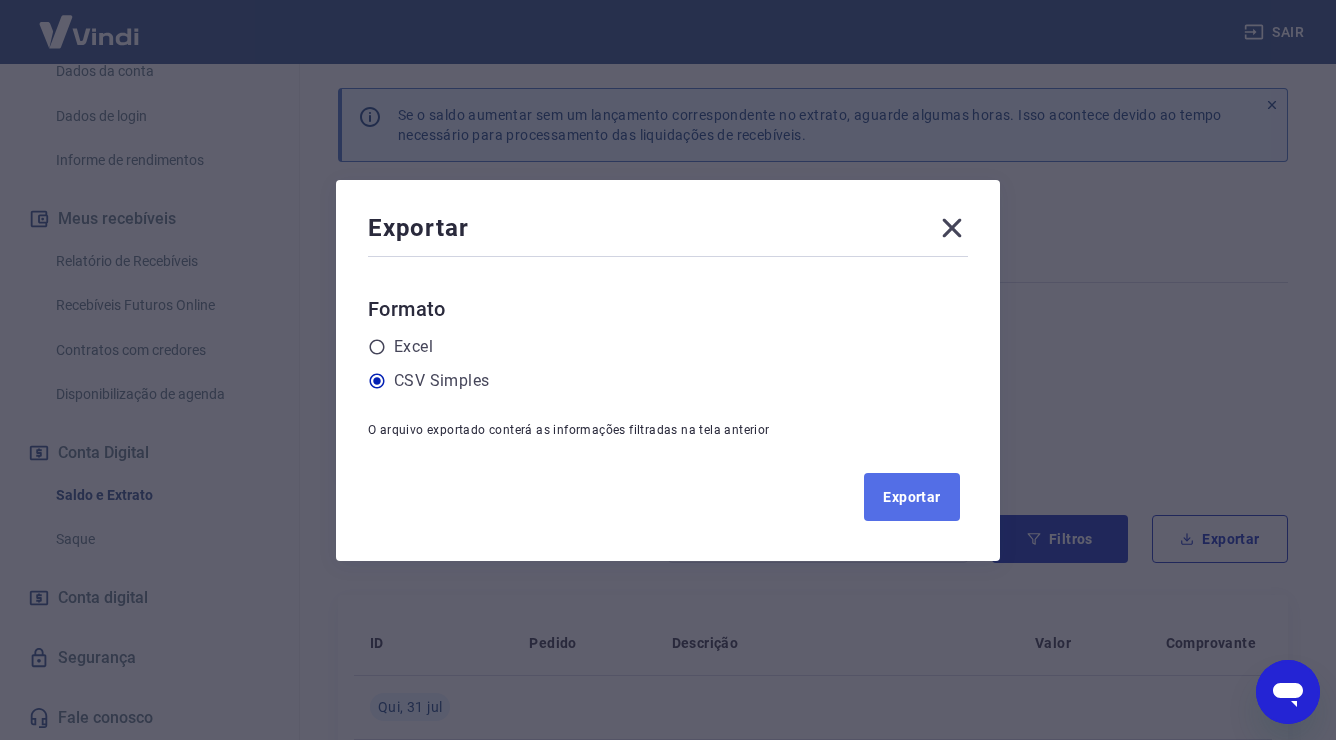 click on "Exportar" at bounding box center [912, 497] 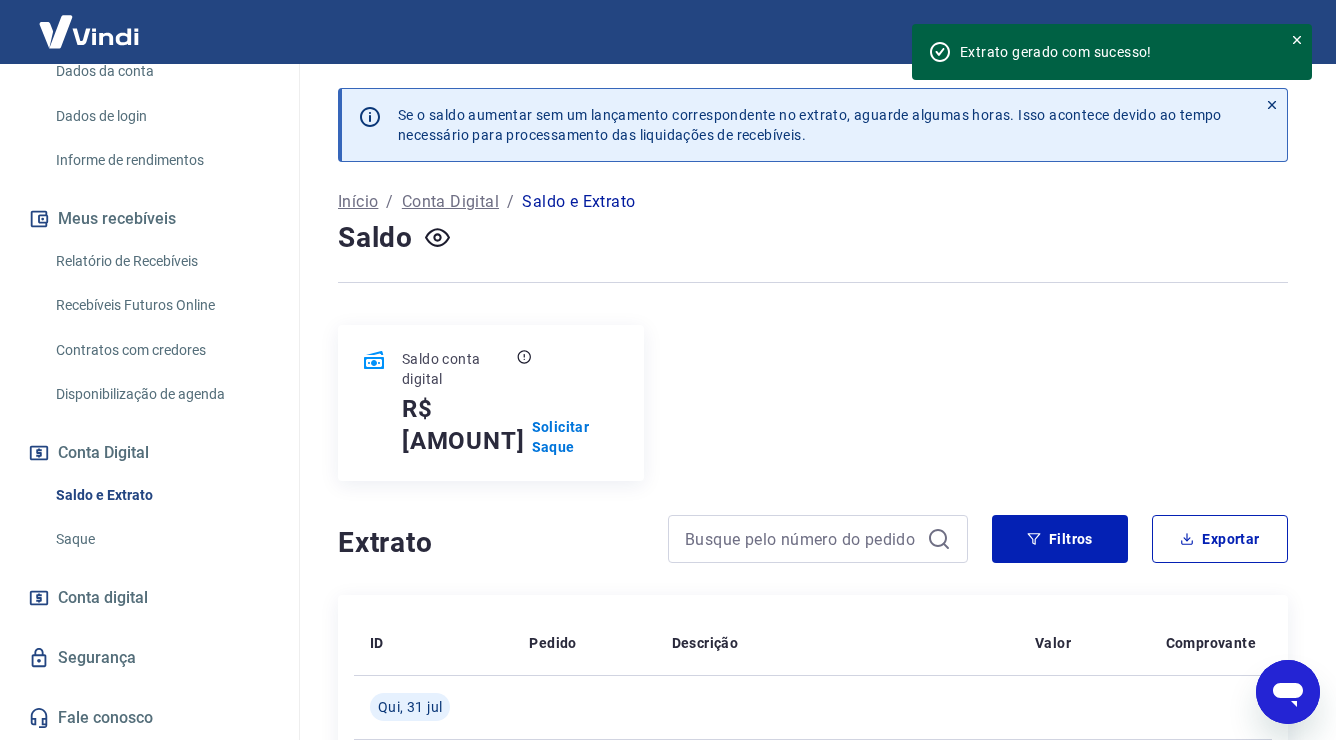 click at bounding box center (813, 282) 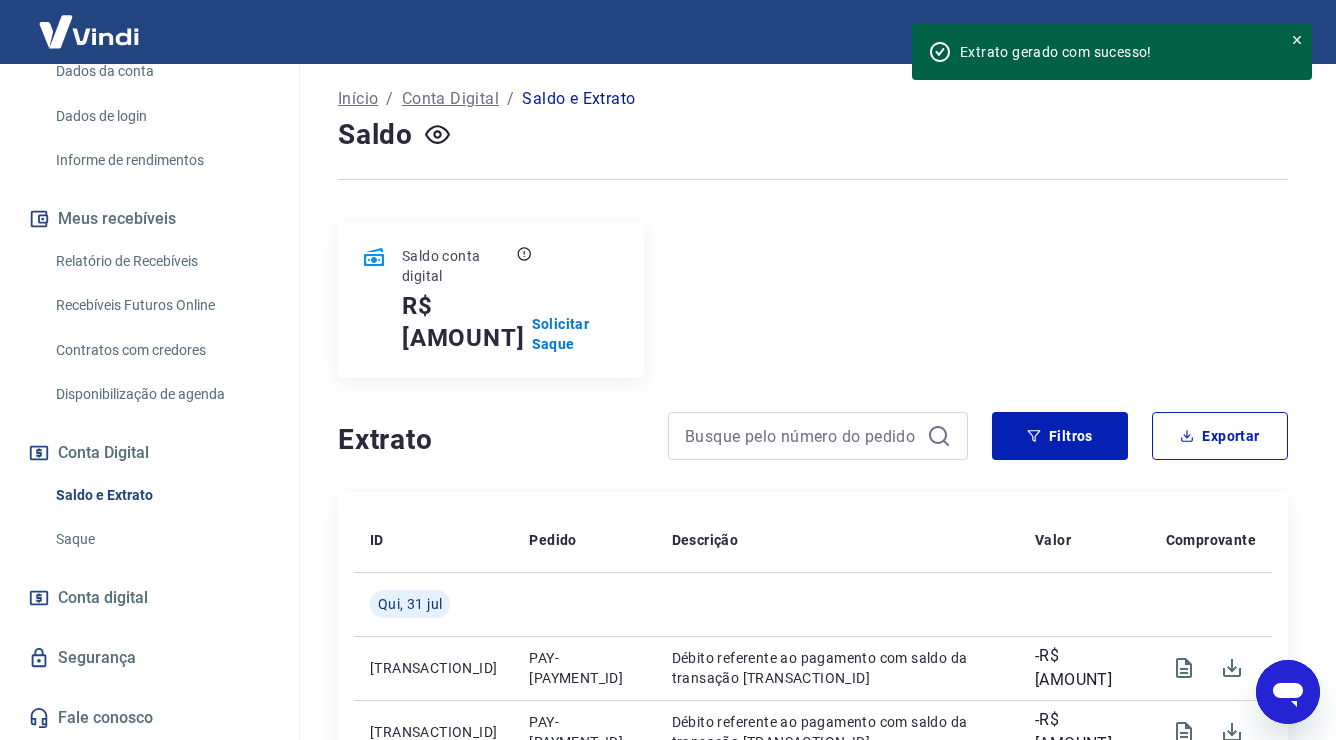 scroll, scrollTop: 100, scrollLeft: 0, axis: vertical 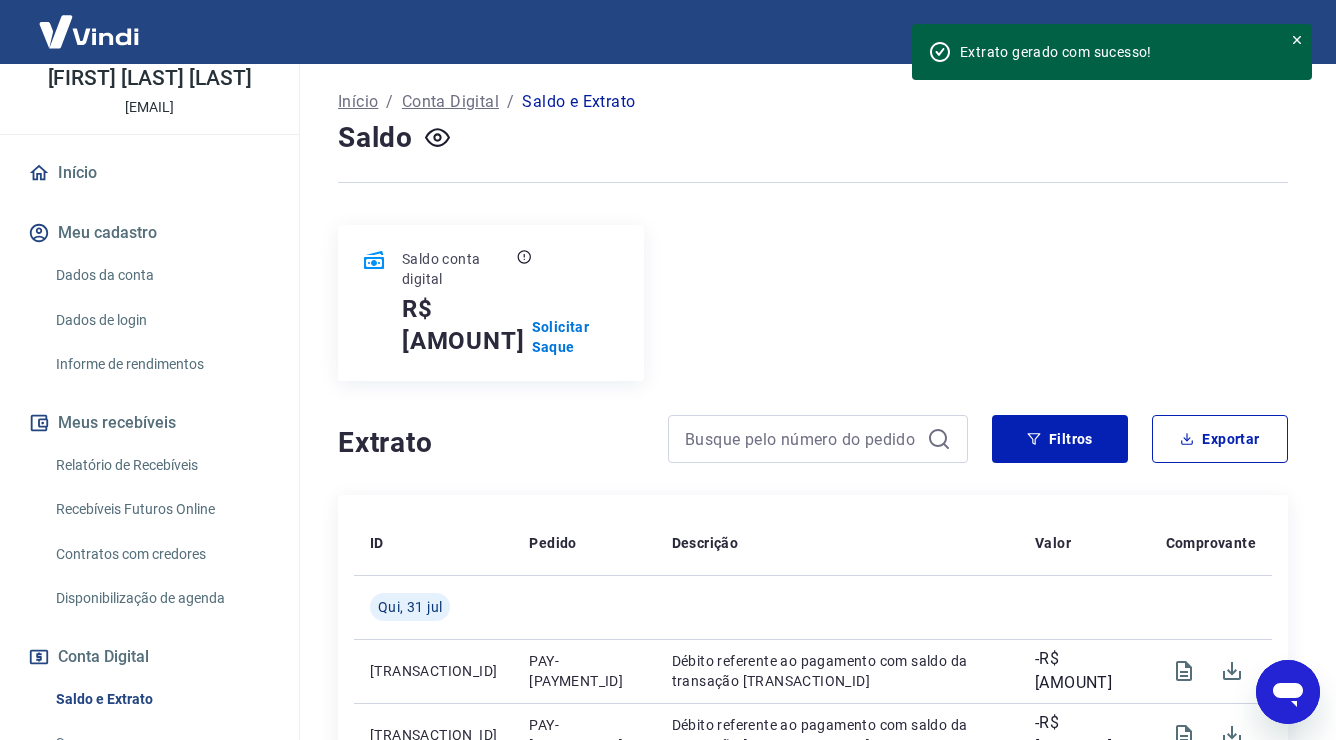 drag, startPoint x: 170, startPoint y: 492, endPoint x: 204, endPoint y: 396, distance: 101.84302 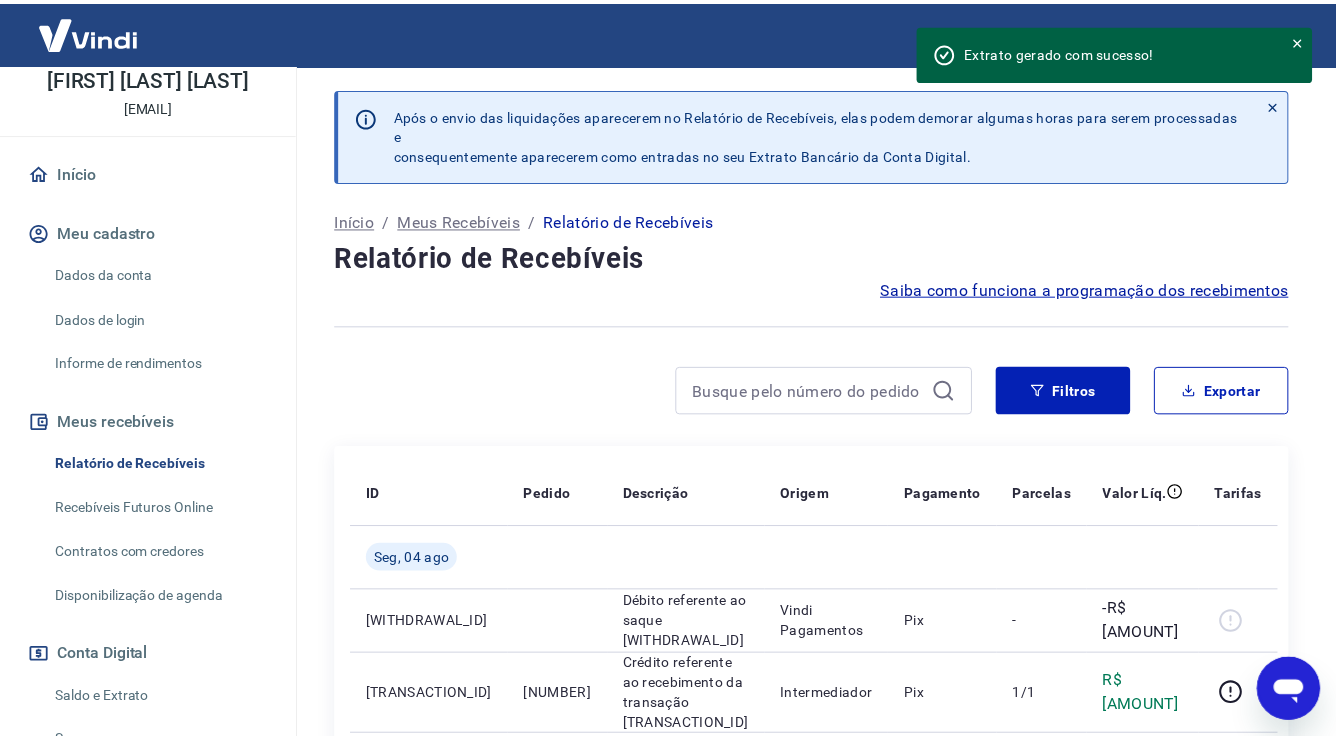 scroll, scrollTop: 100, scrollLeft: 0, axis: vertical 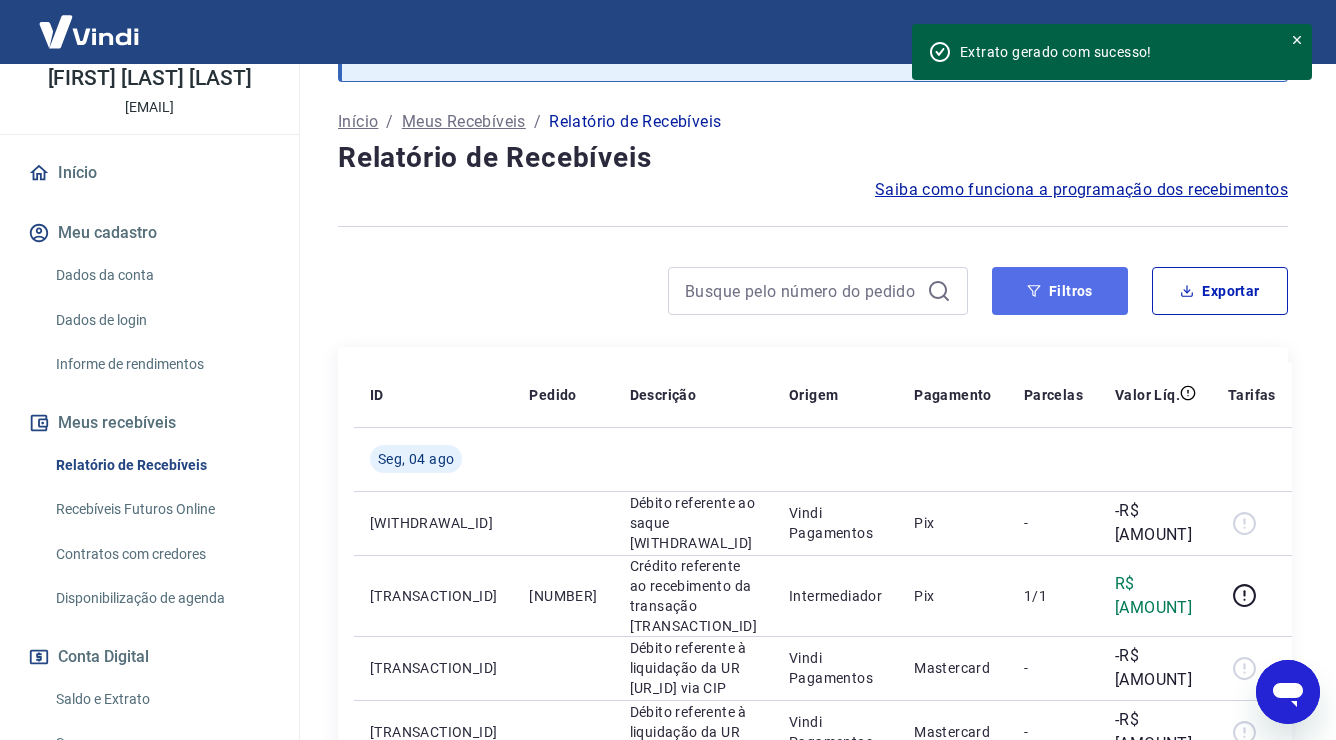 click on "Filtros" at bounding box center [1060, 291] 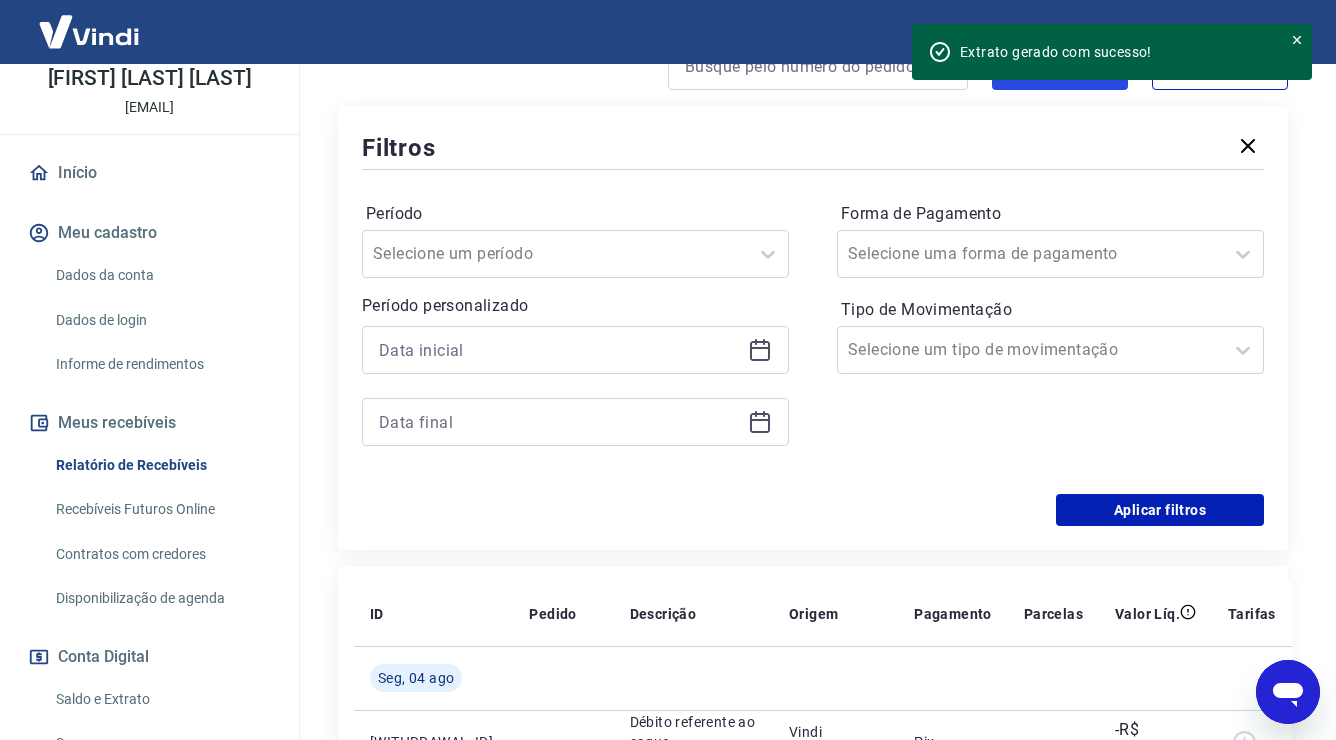 scroll, scrollTop: 400, scrollLeft: 0, axis: vertical 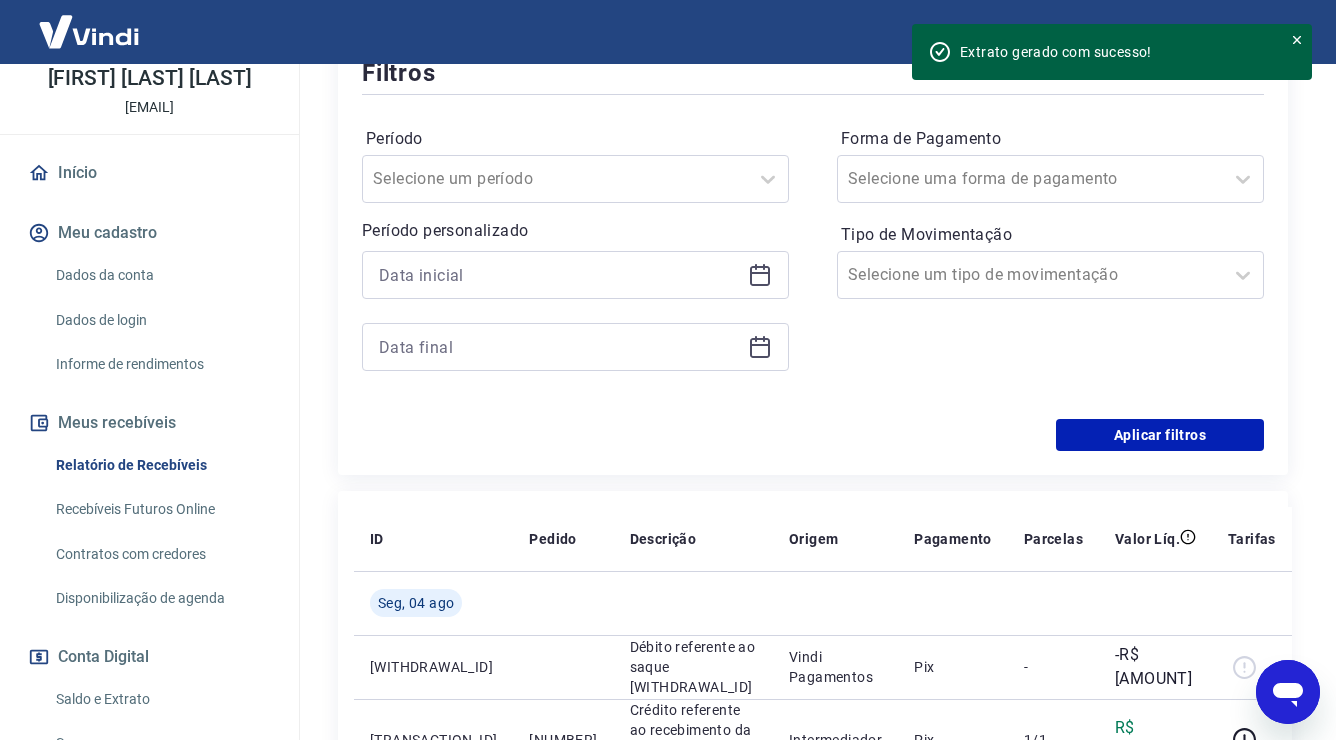 click 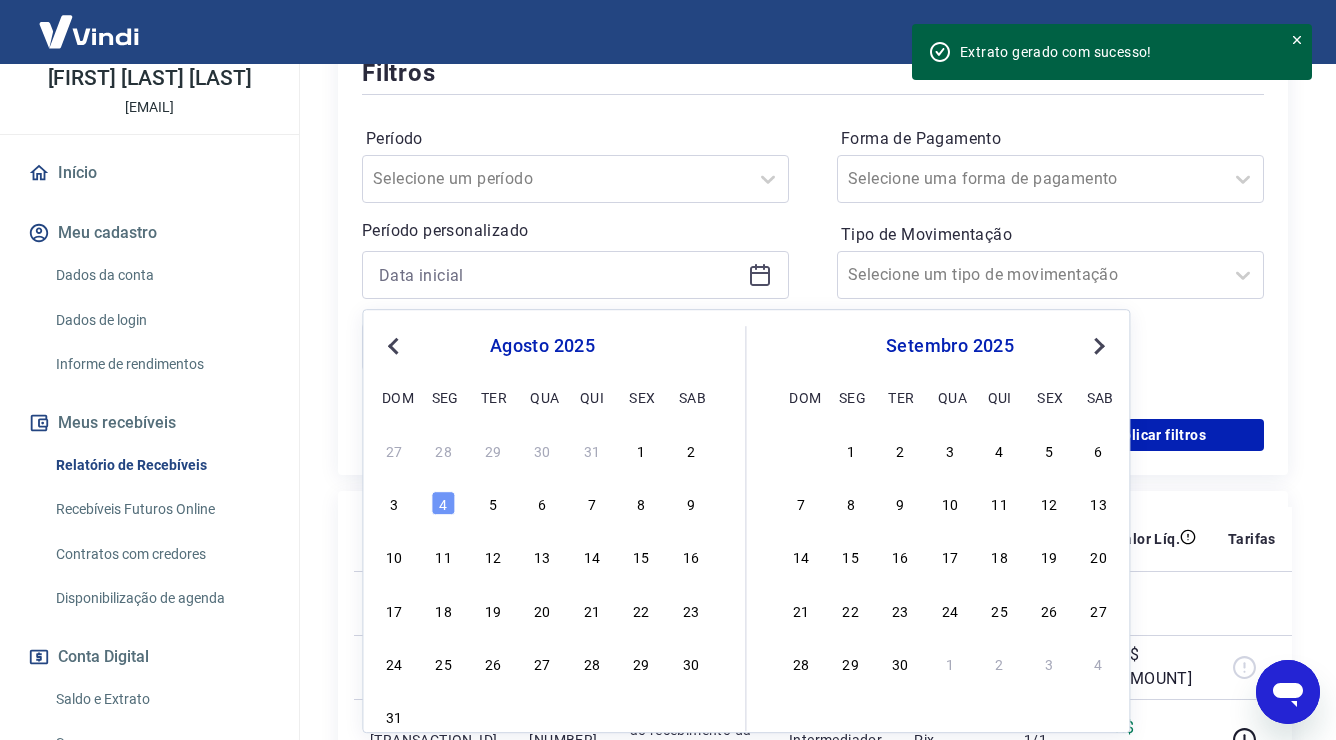 click on "Previous Month" at bounding box center (395, 345) 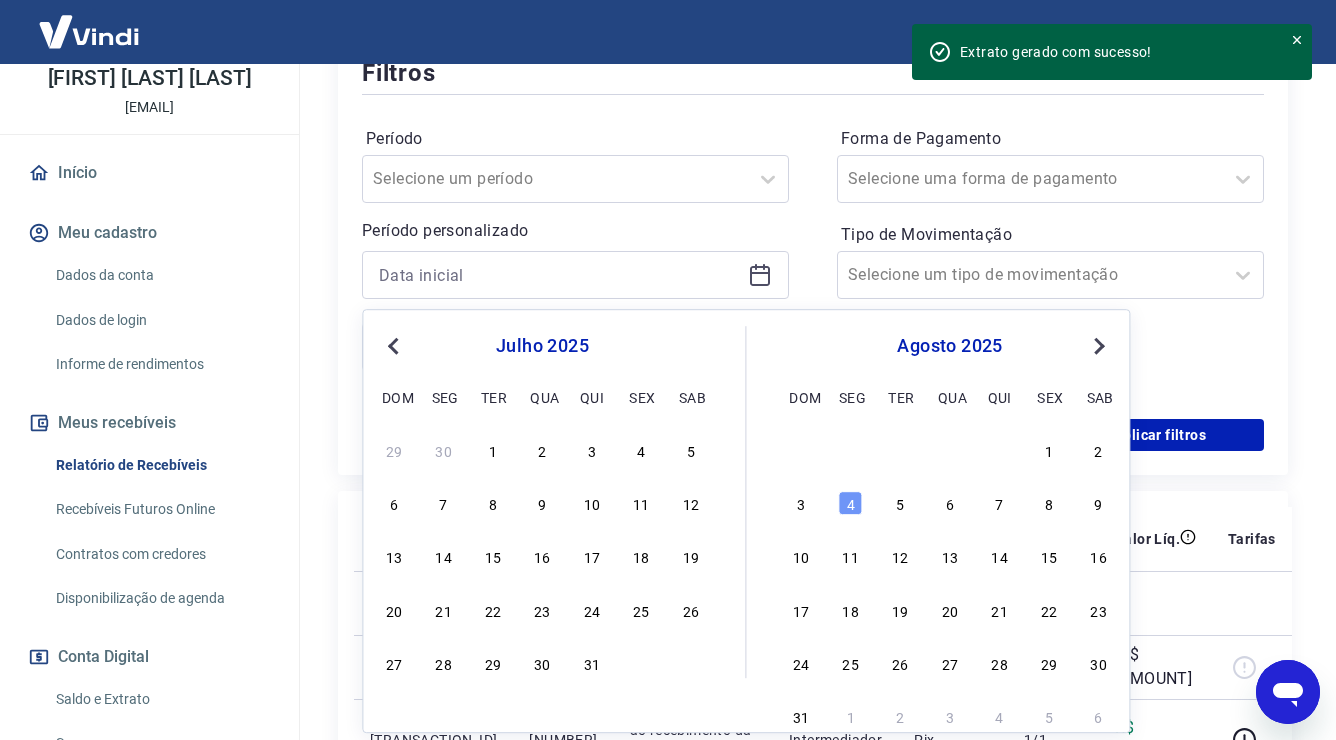 click on "1" at bounding box center [493, 450] 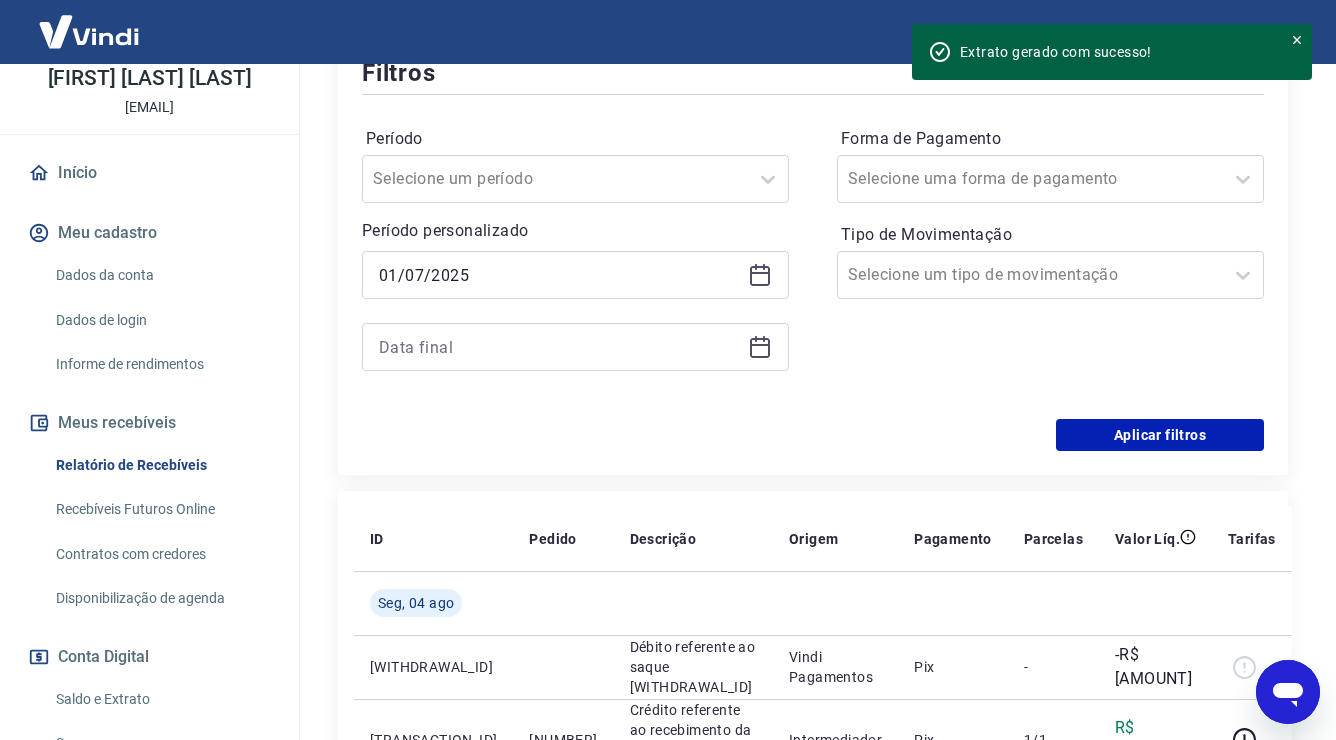 type on "01/07/2025" 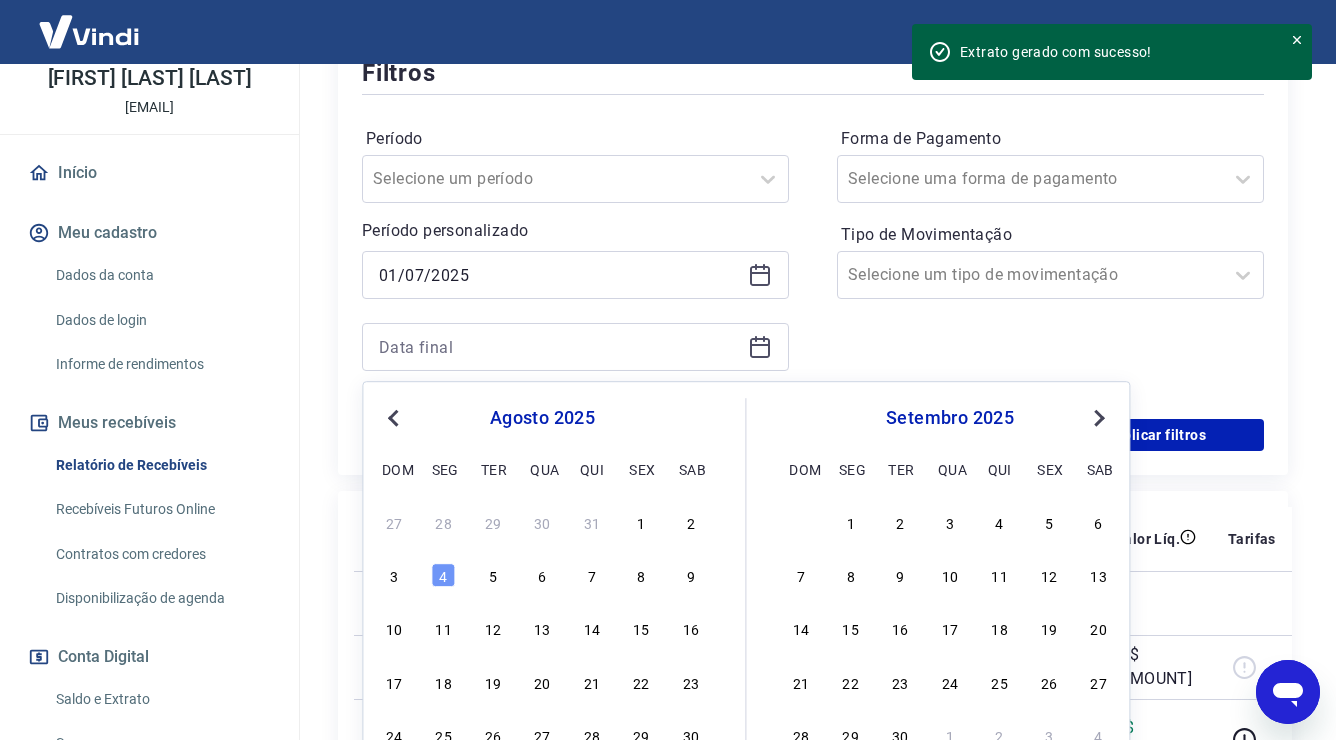 click on "Previous Month" at bounding box center (395, 417) 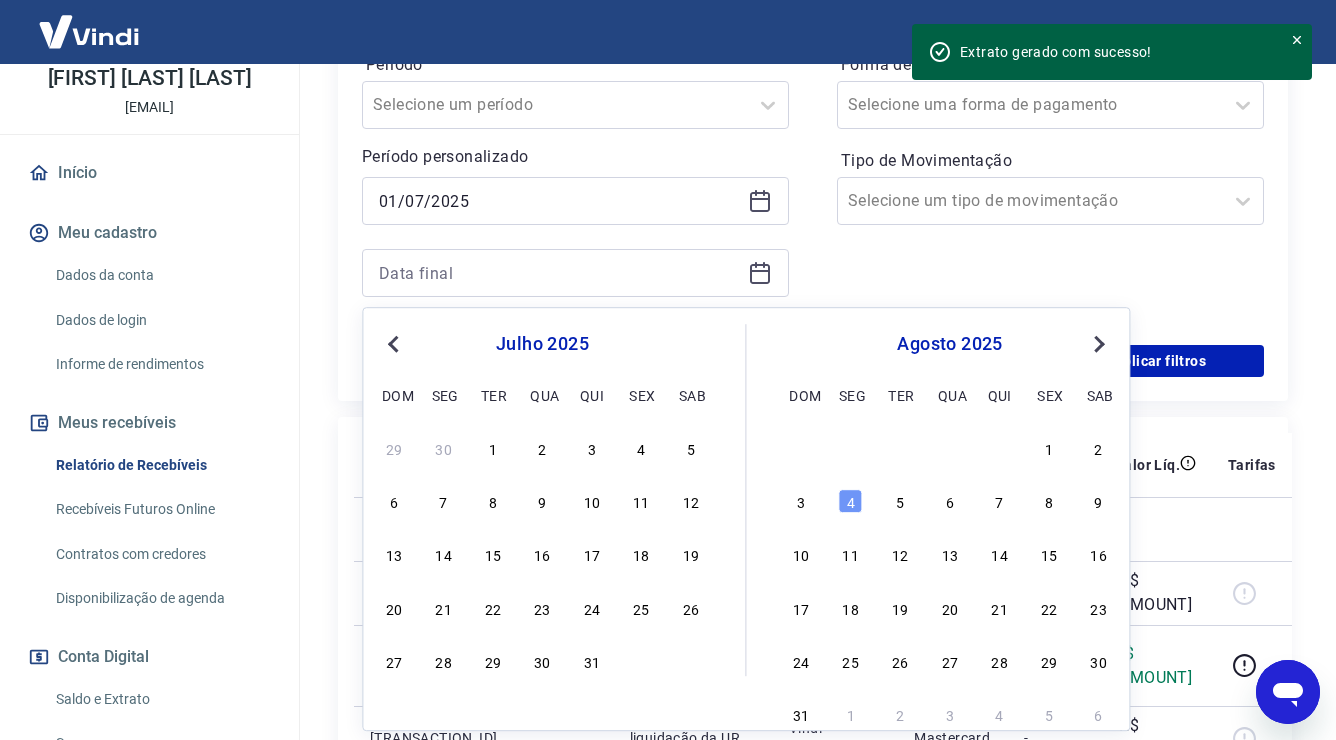 scroll, scrollTop: 600, scrollLeft: 0, axis: vertical 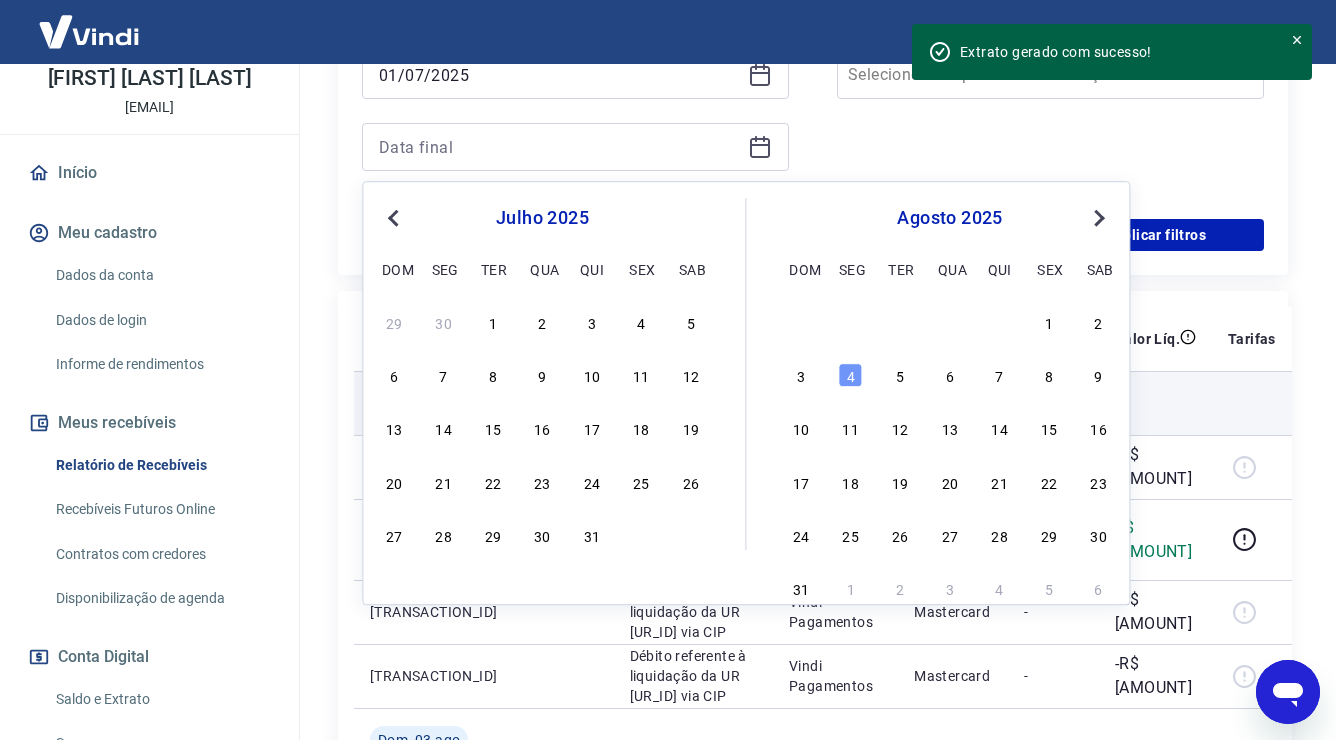 drag, startPoint x: 591, startPoint y: 545, endPoint x: 786, endPoint y: 400, distance: 243.00206 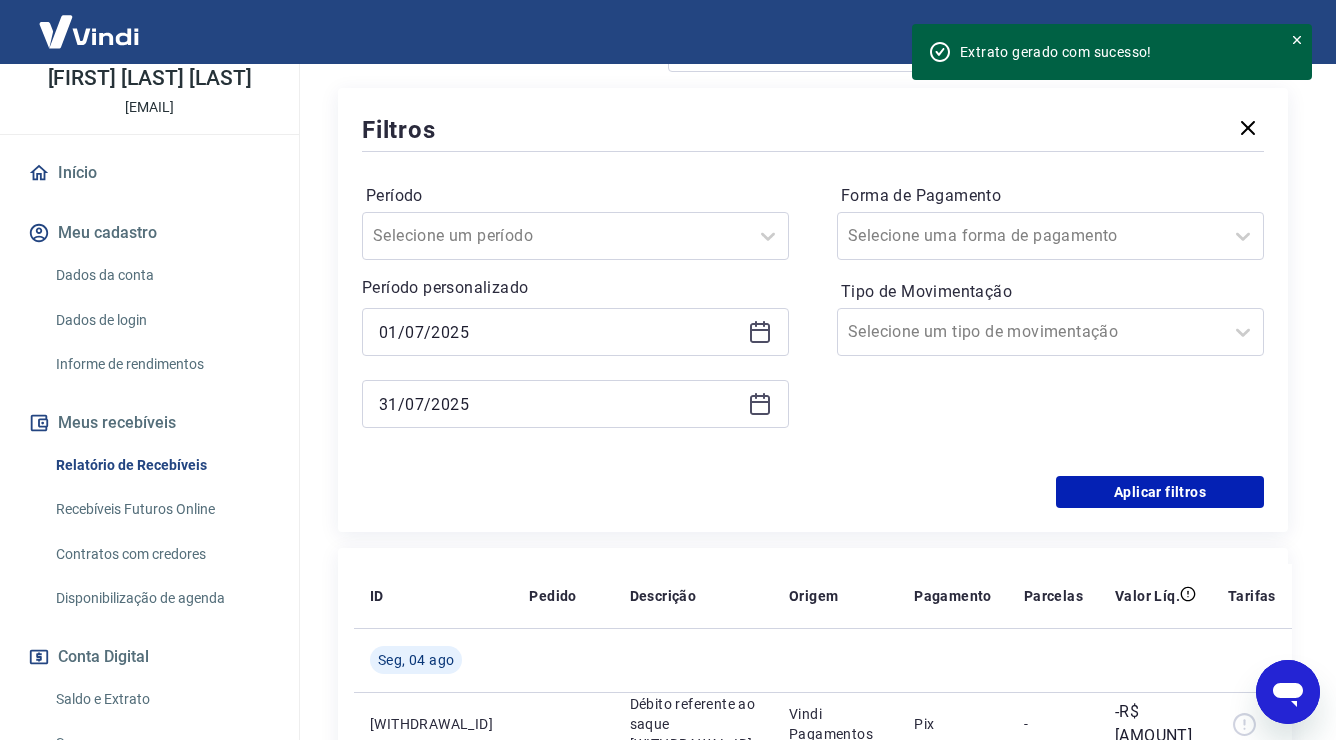 scroll, scrollTop: 300, scrollLeft: 0, axis: vertical 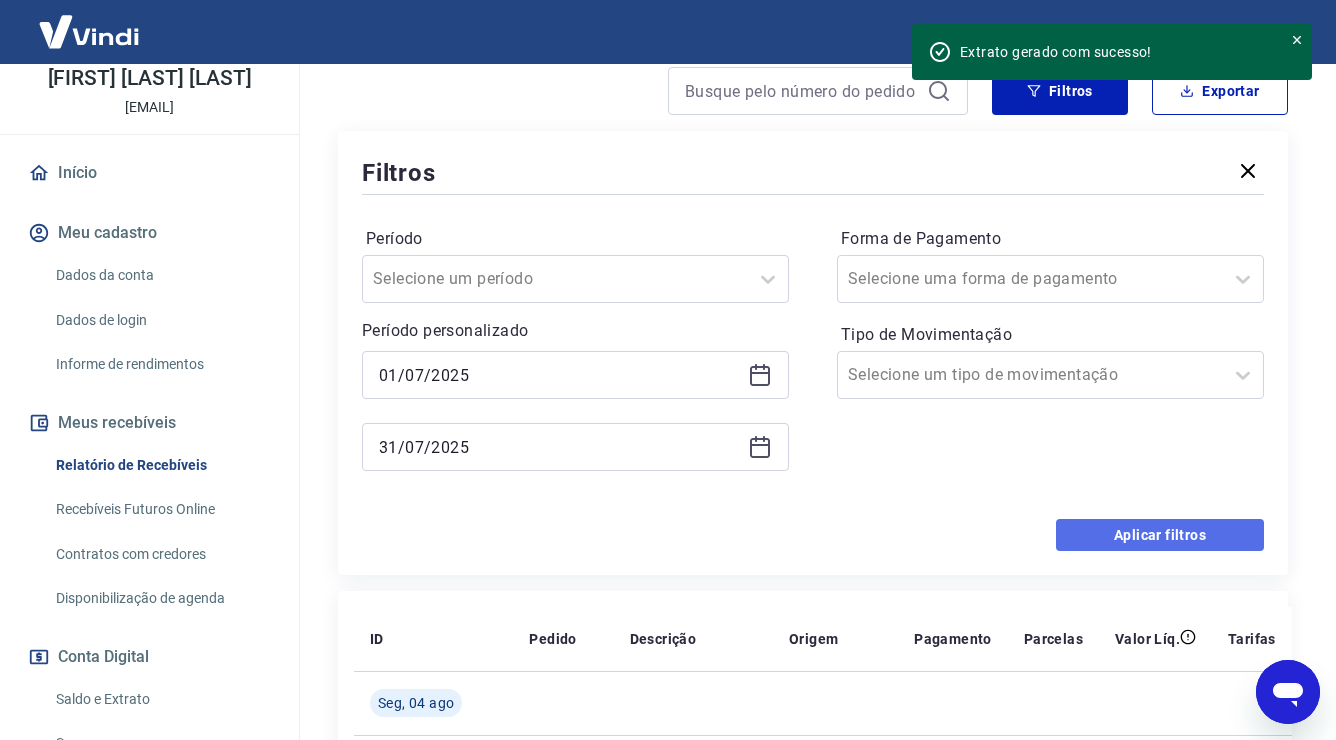 click on "Aplicar filtros" at bounding box center (1160, 535) 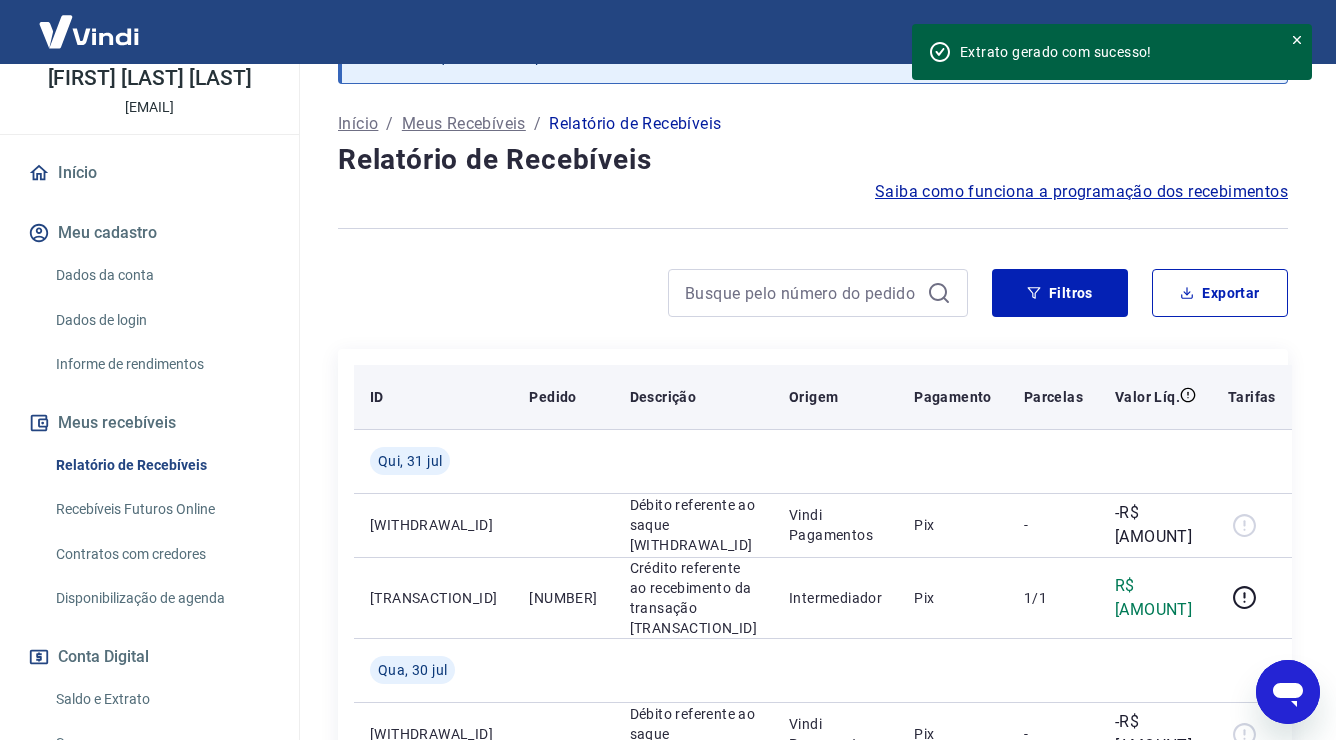 scroll, scrollTop: 100, scrollLeft: 0, axis: vertical 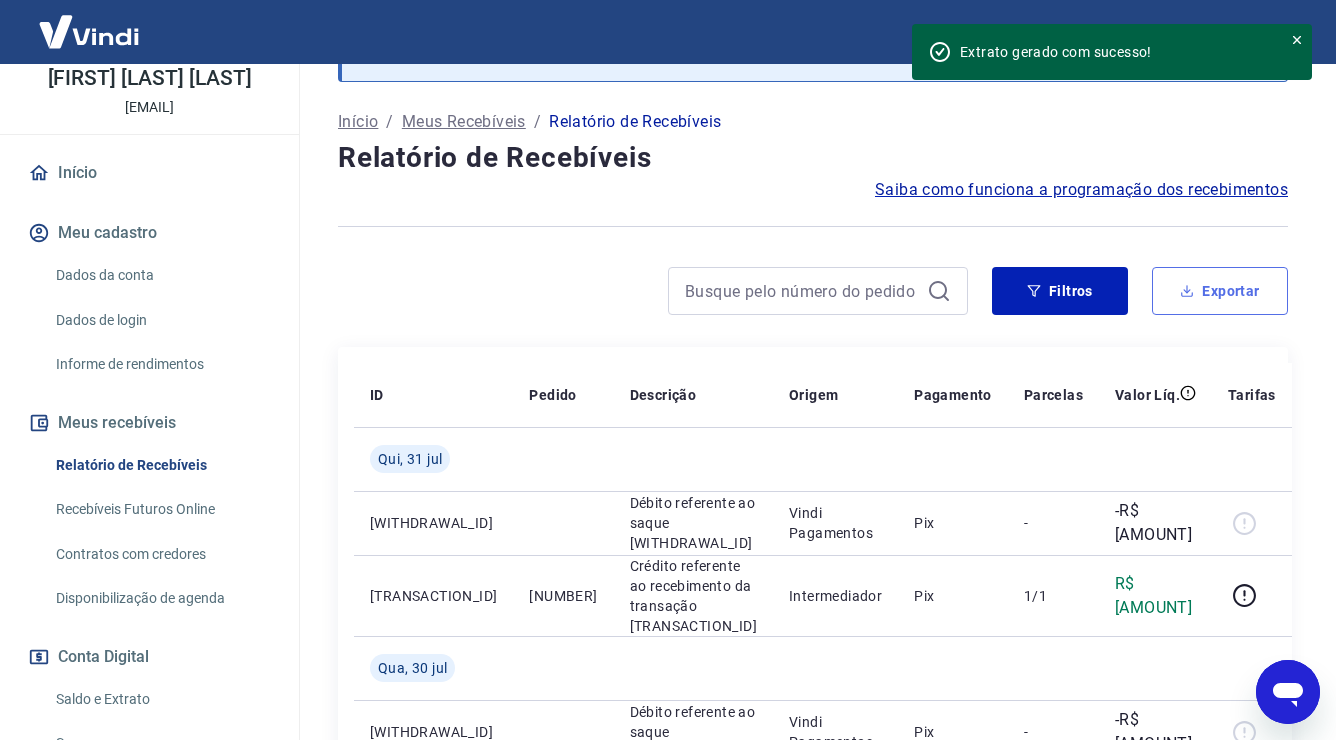click on "Exportar" at bounding box center (1220, 291) 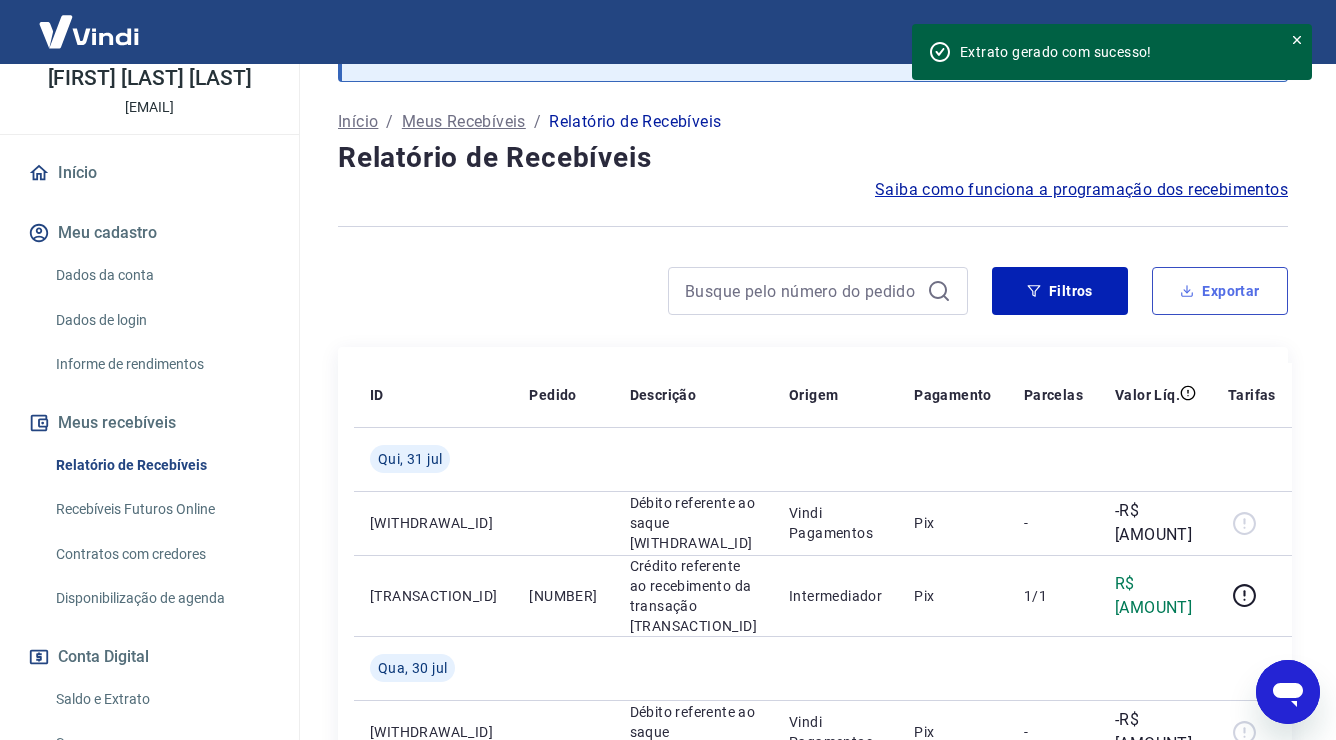 type on "01/07/2025" 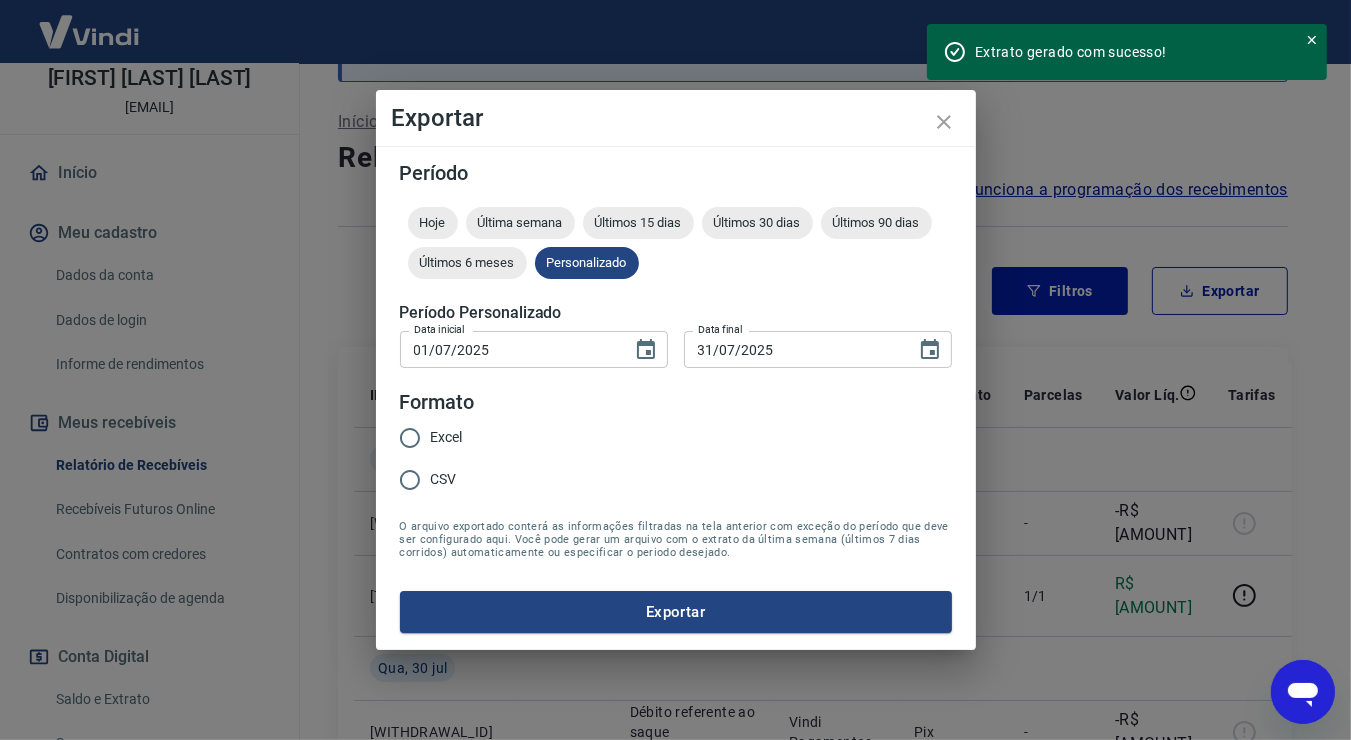 click on "CSV" at bounding box center [410, 480] 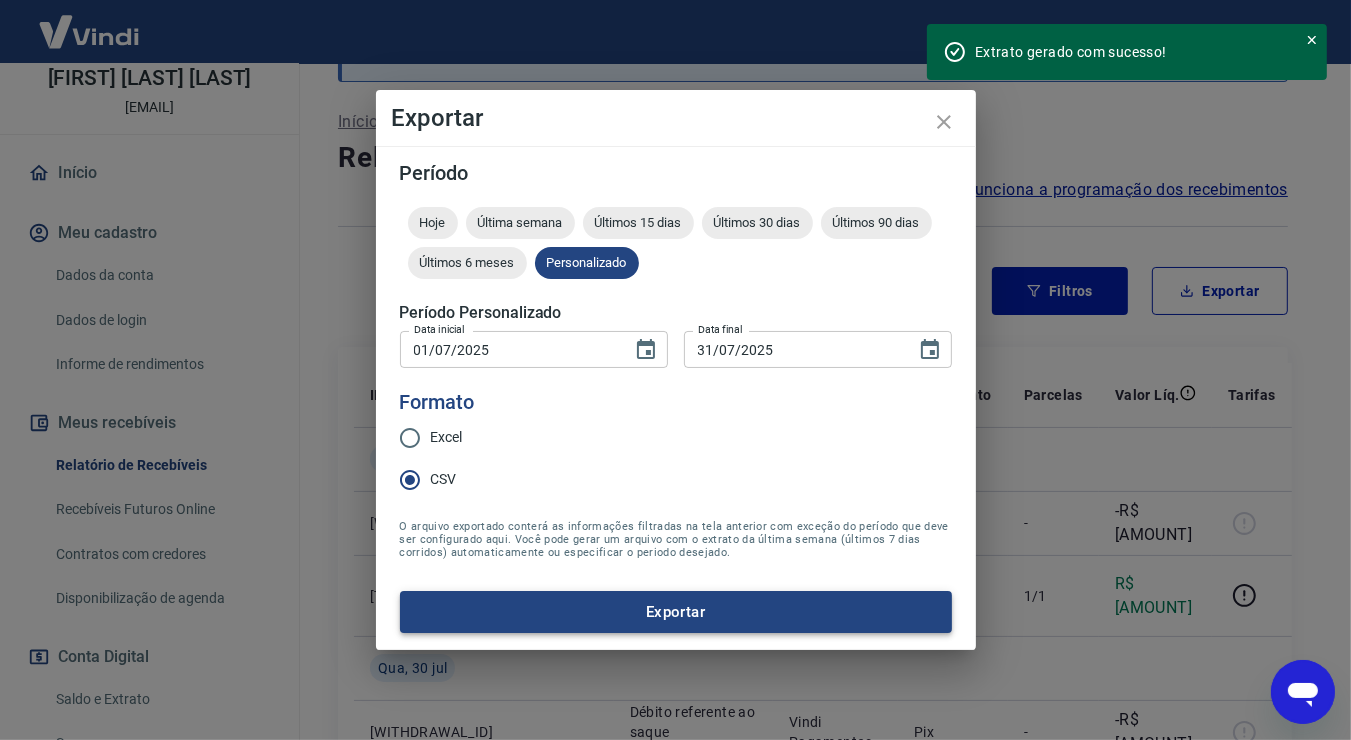 click on "Exportar" at bounding box center (676, 612) 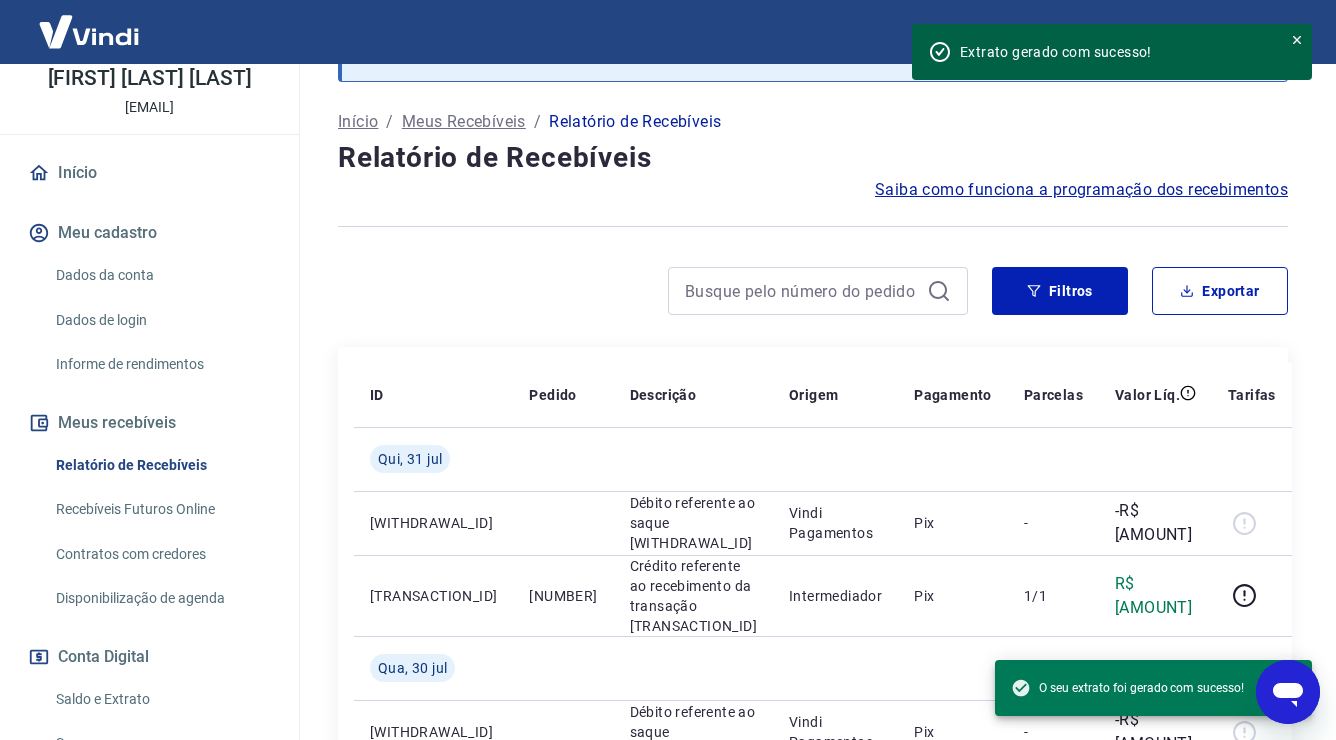 drag, startPoint x: 651, startPoint y: 213, endPoint x: 593, endPoint y: 220, distance: 58.420887 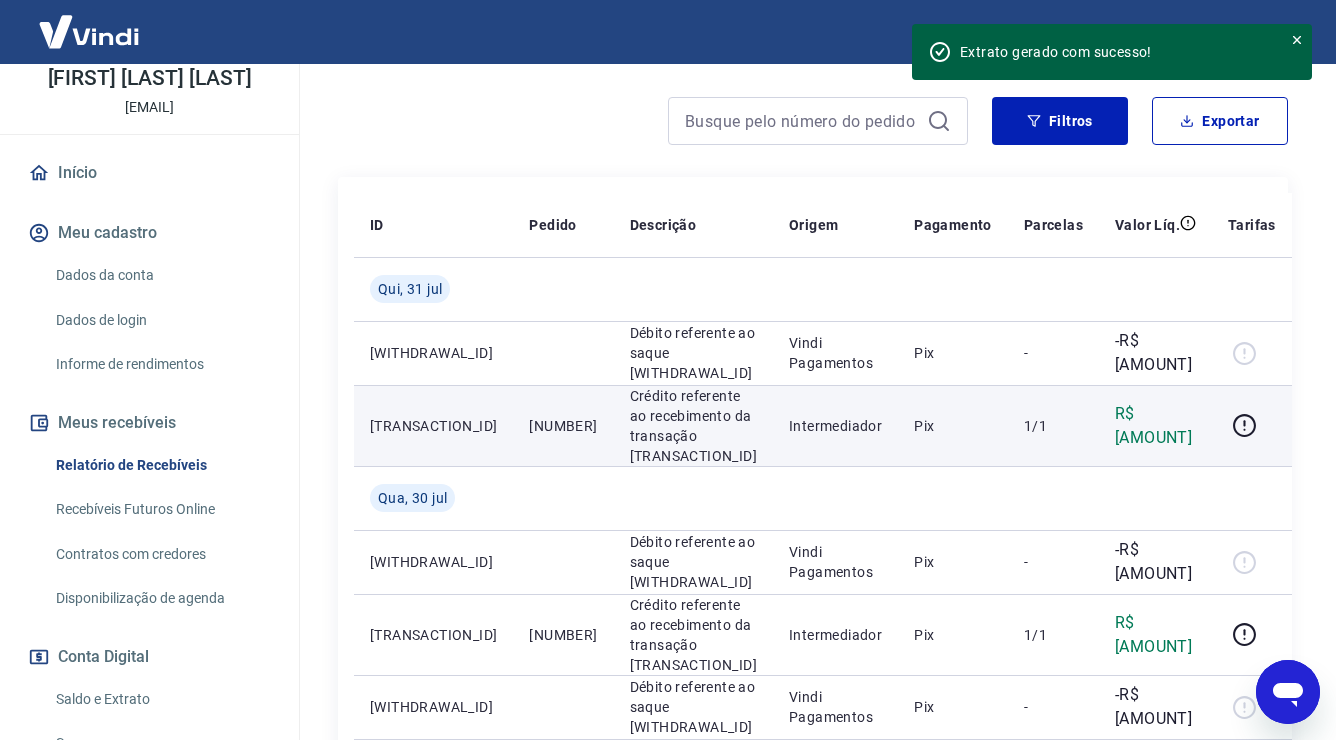 scroll, scrollTop: 400, scrollLeft: 0, axis: vertical 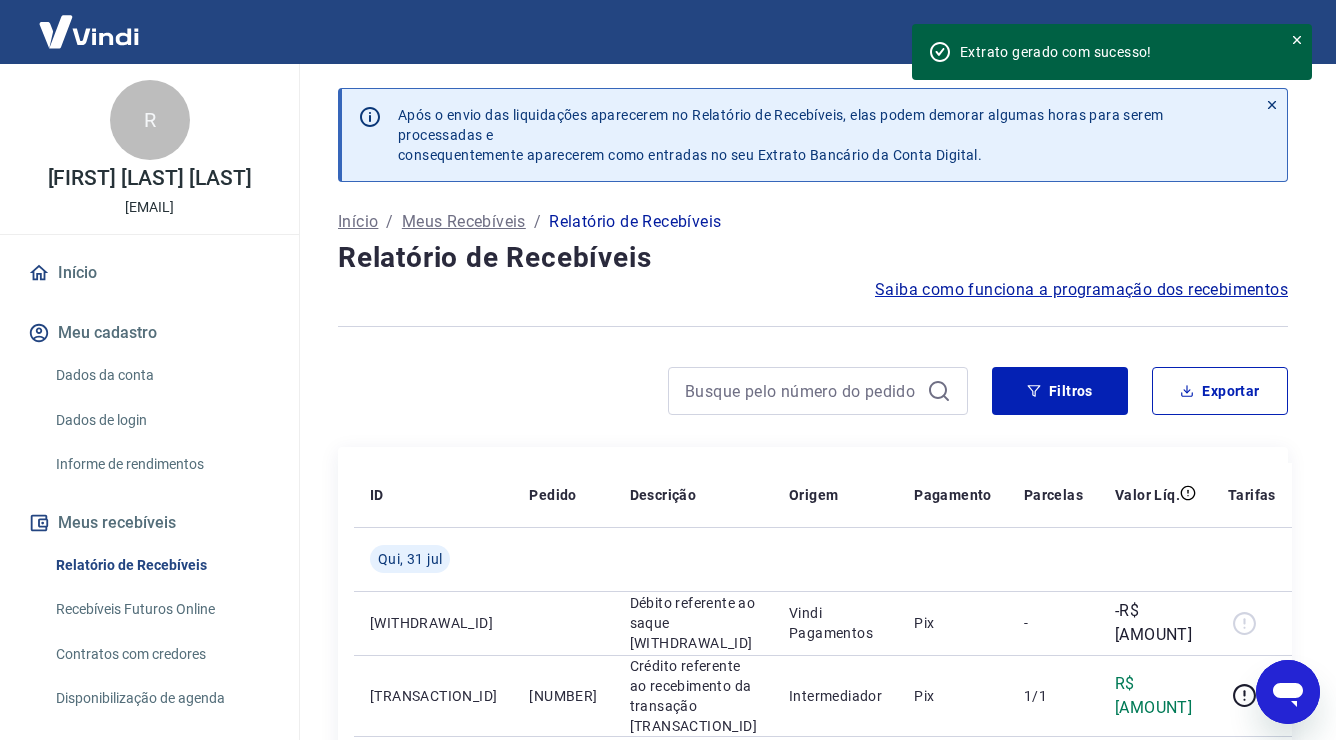 click 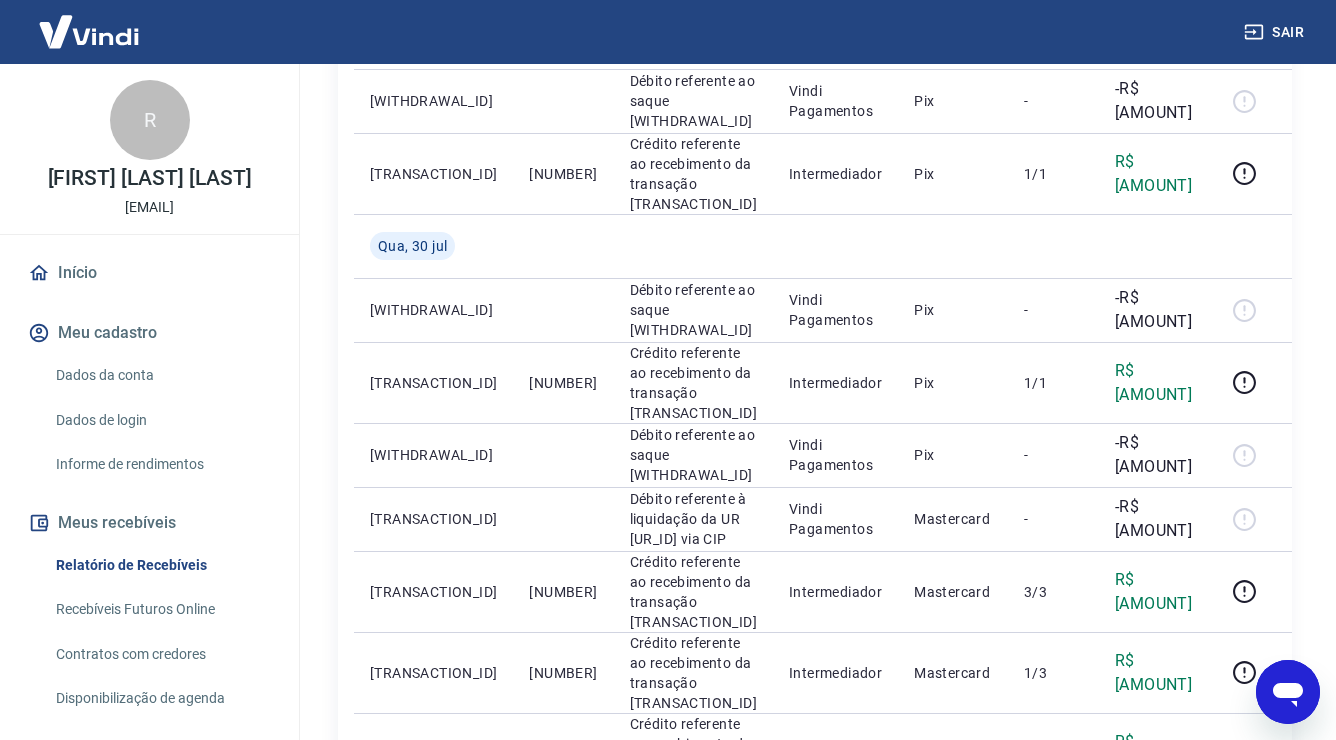 scroll, scrollTop: 600, scrollLeft: 0, axis: vertical 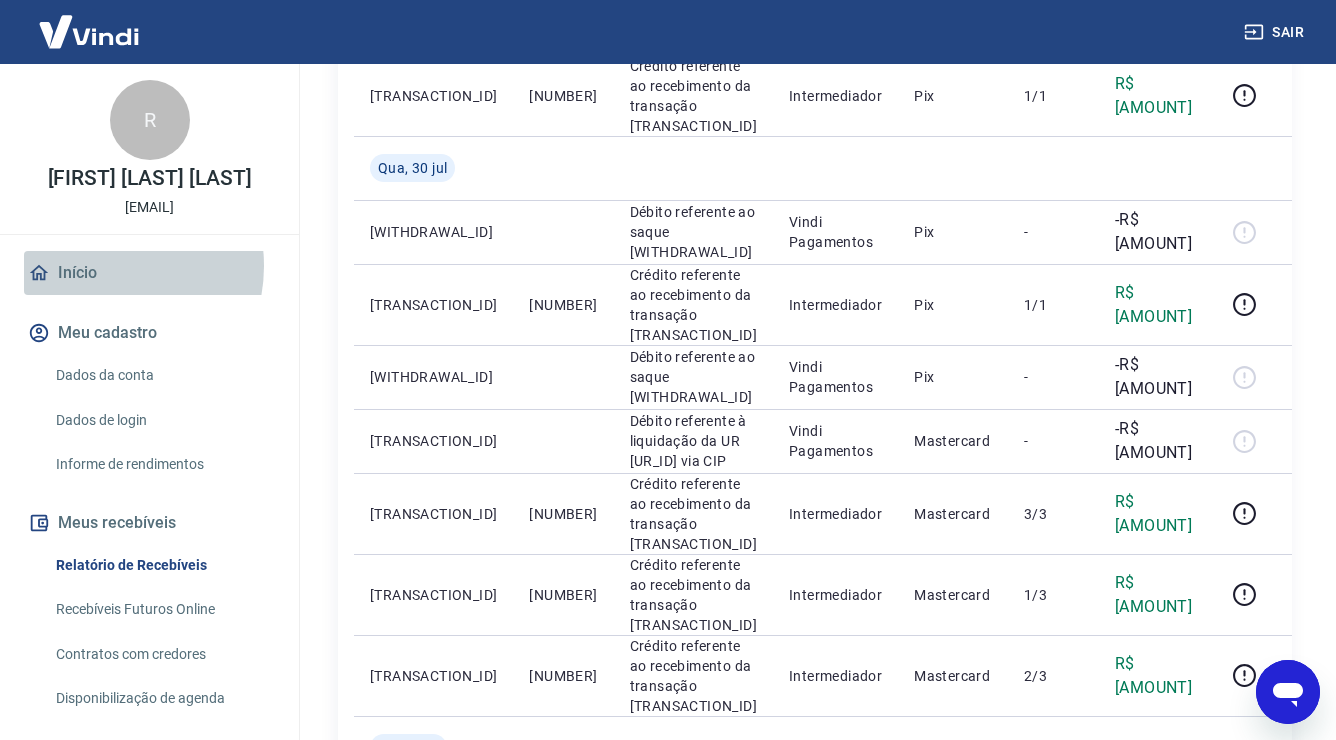 click on "Início" at bounding box center (149, 273) 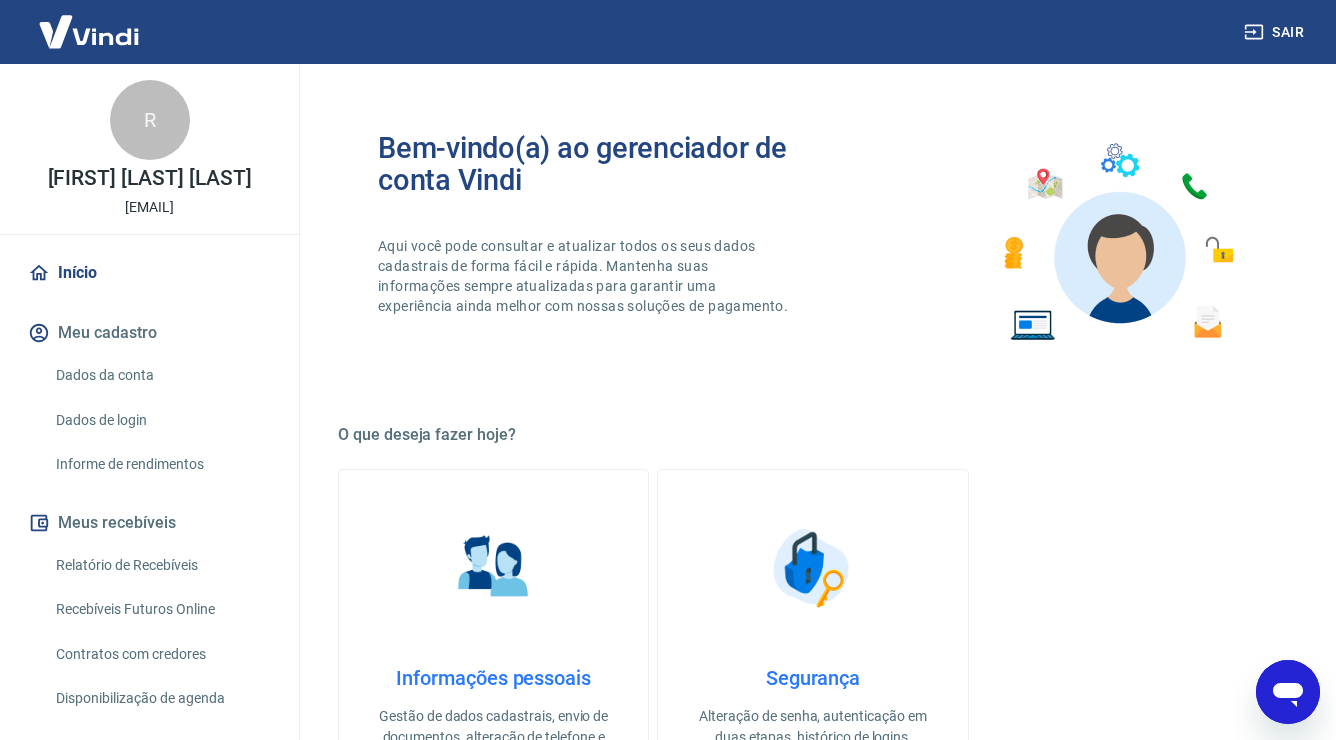 scroll, scrollTop: 0, scrollLeft: 0, axis: both 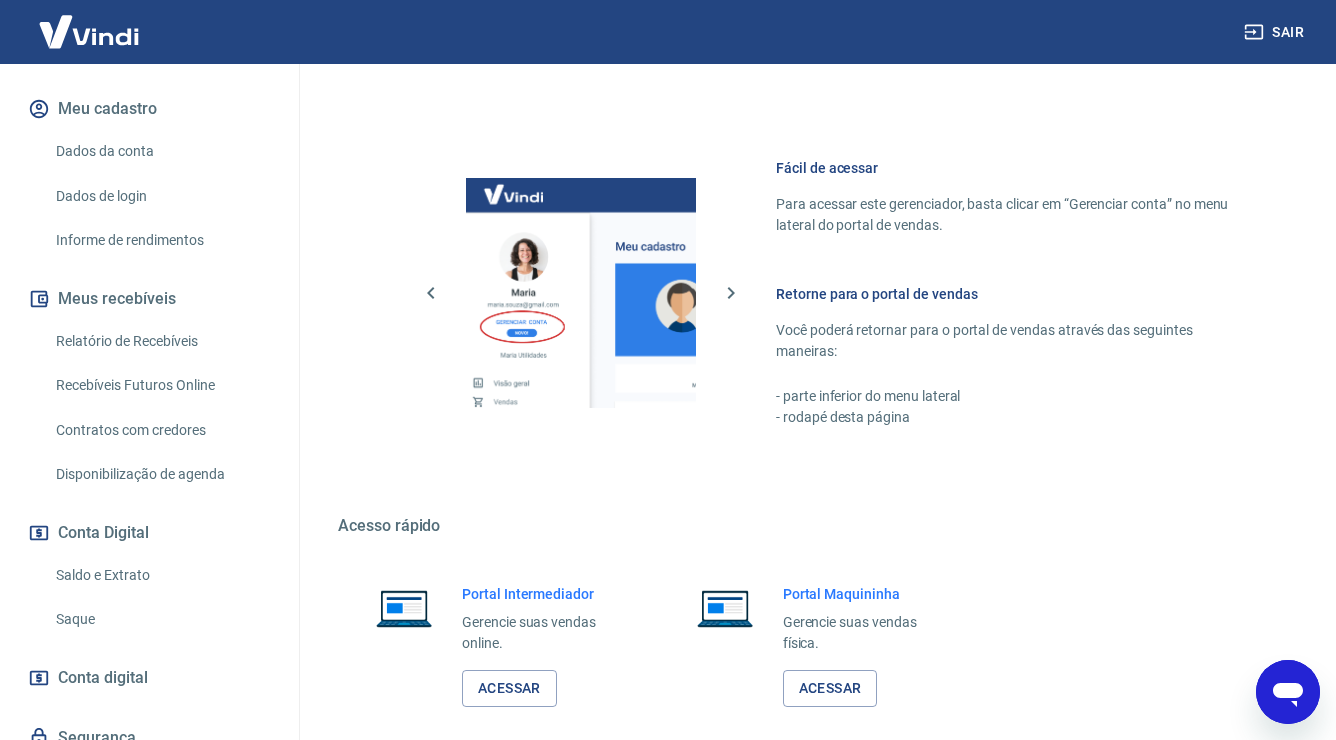 click on "Relatório de Recebíveis" at bounding box center (161, 341) 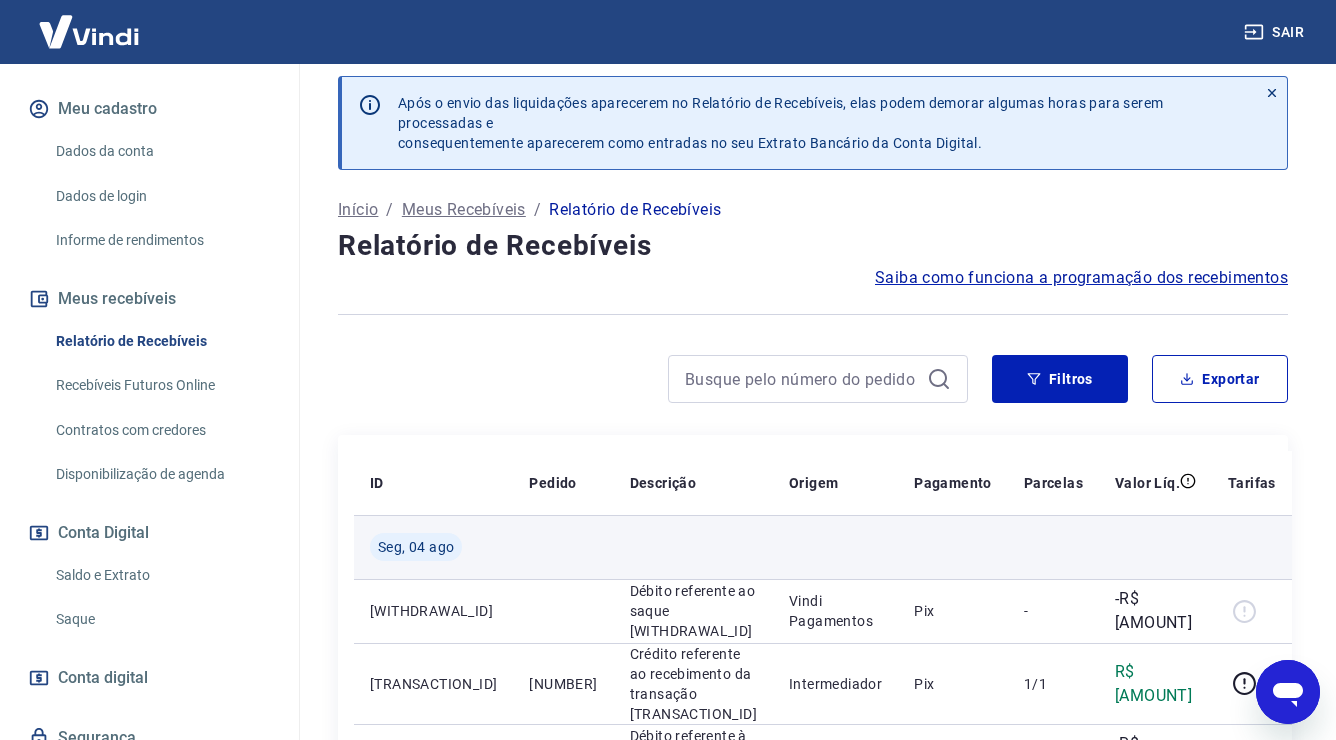 scroll, scrollTop: 0, scrollLeft: 0, axis: both 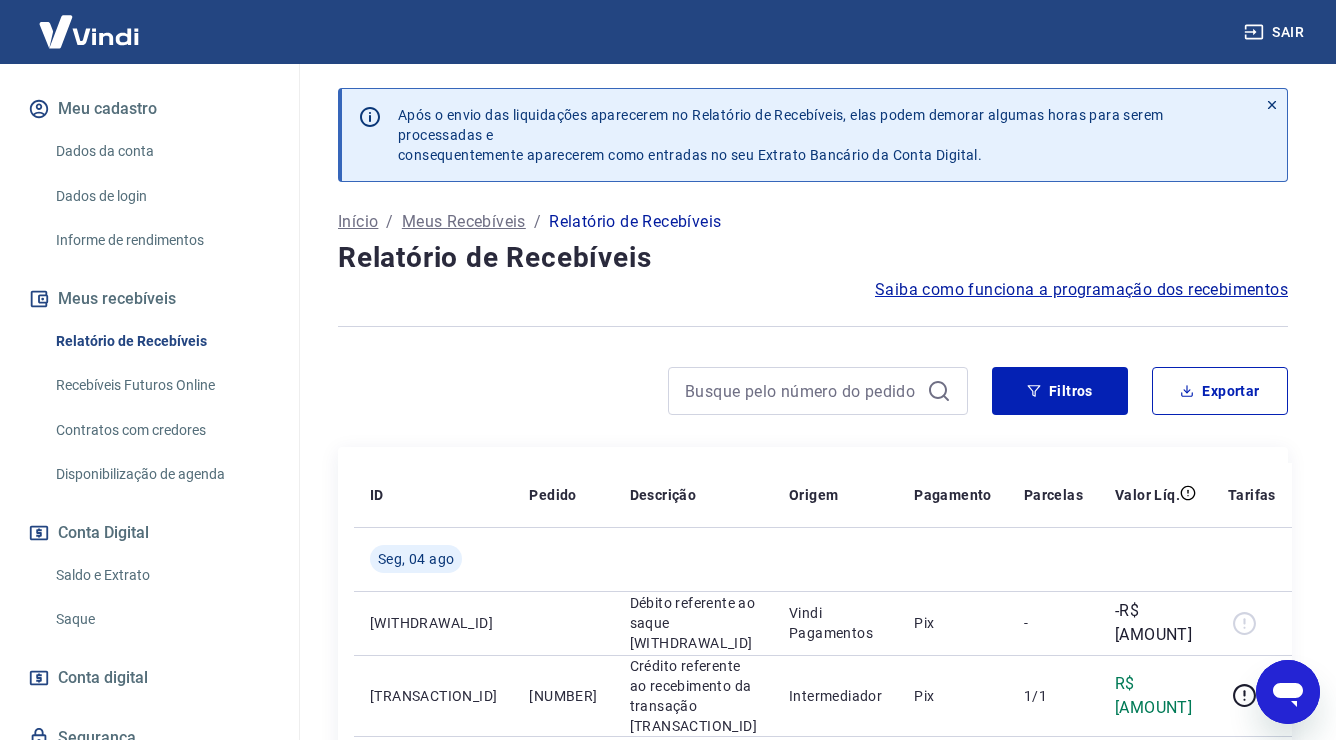 click 